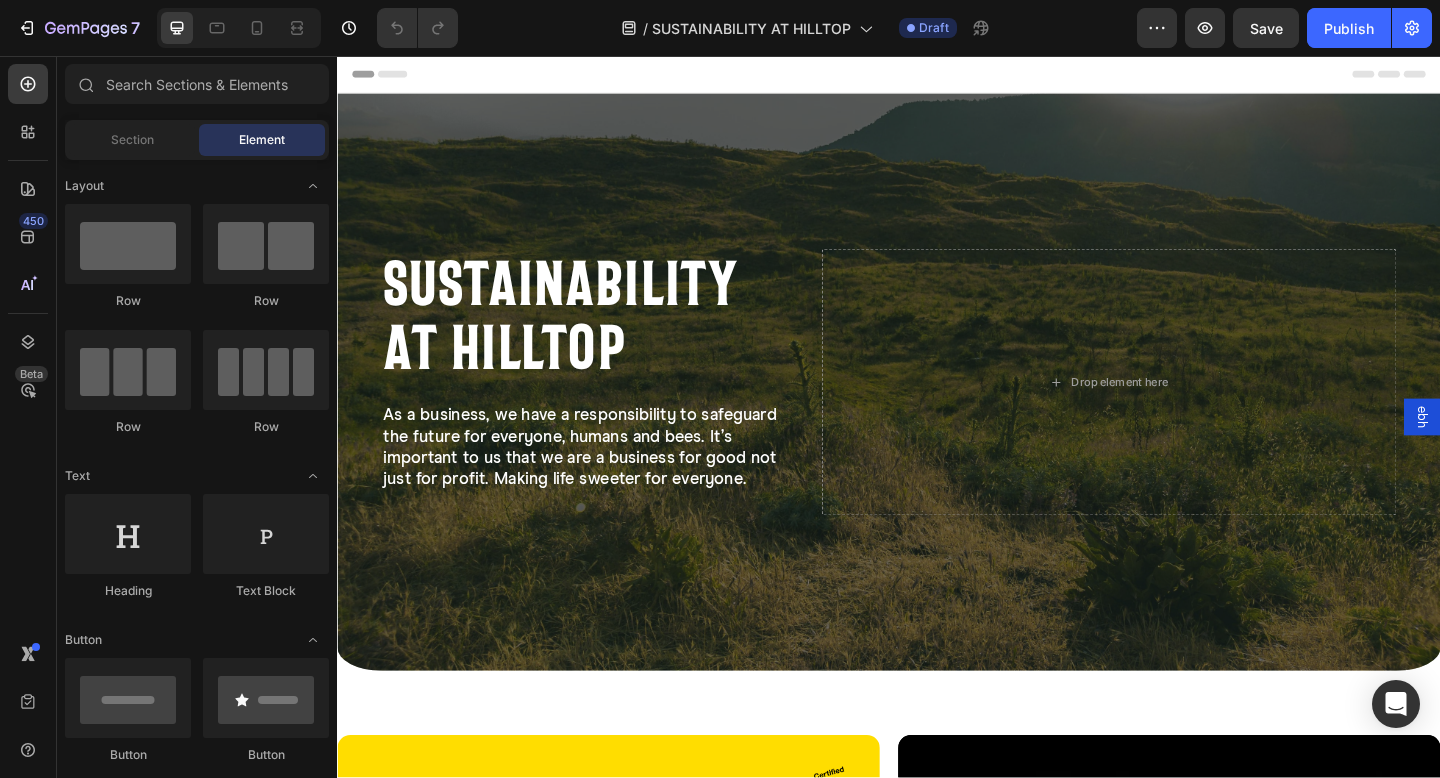 scroll, scrollTop: 0, scrollLeft: 0, axis: both 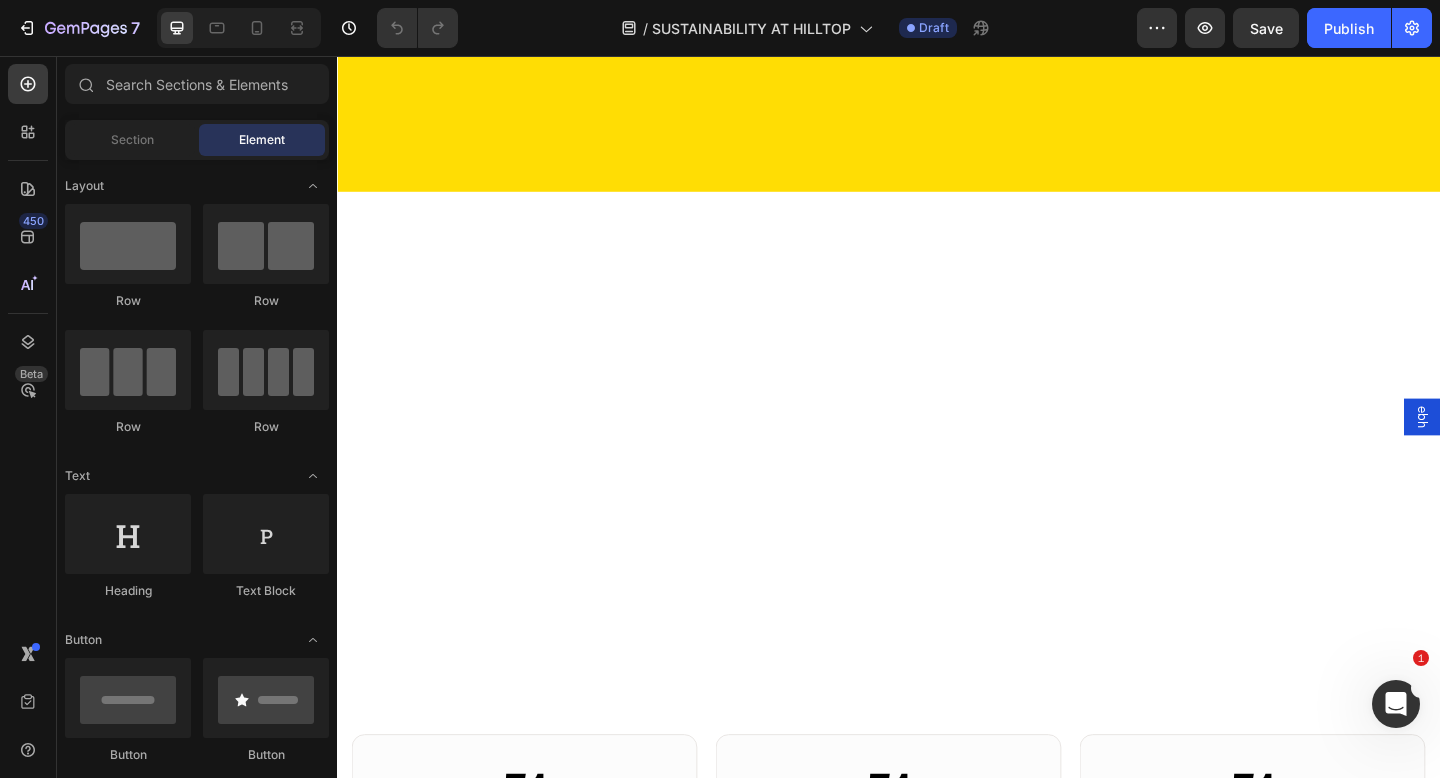 select on "574481186310718251" 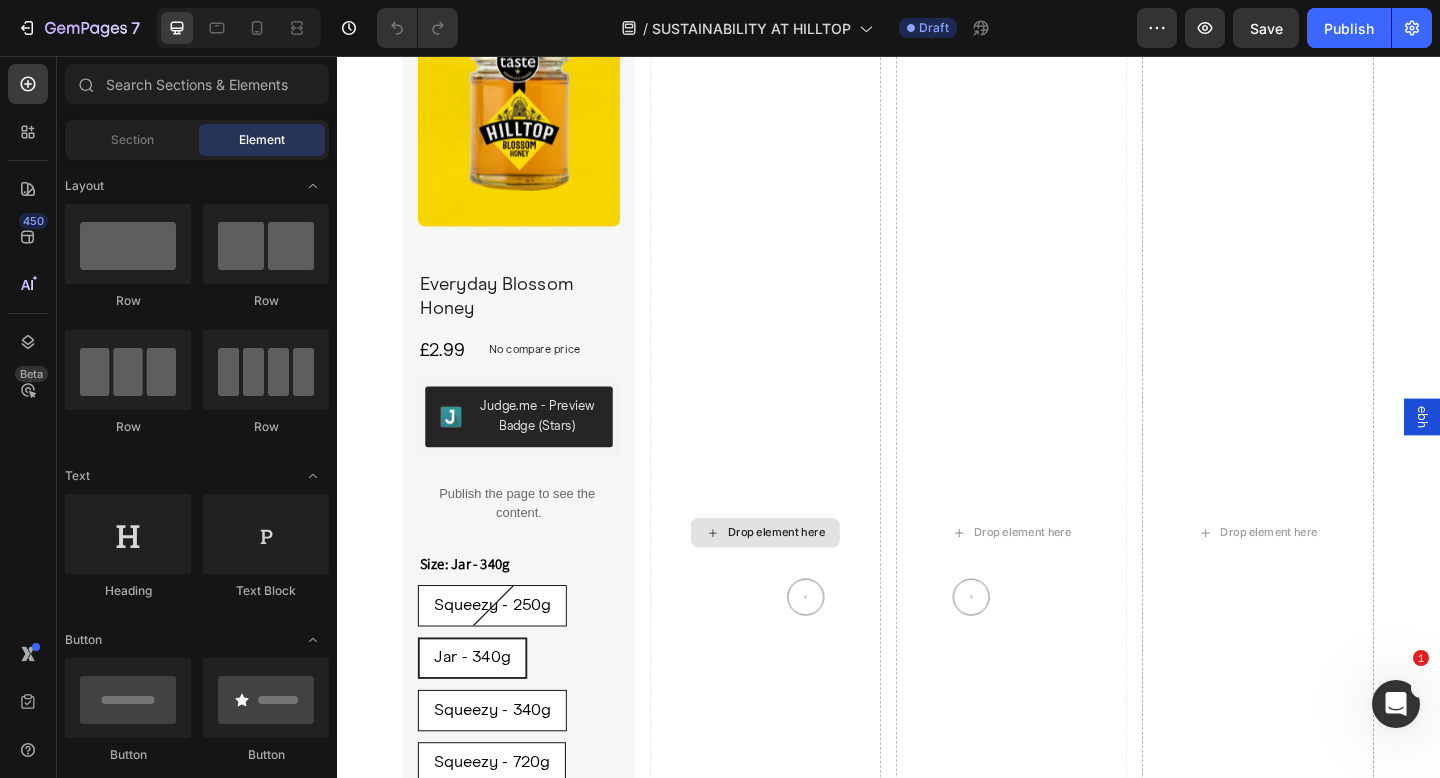 scroll, scrollTop: 4403, scrollLeft: 0, axis: vertical 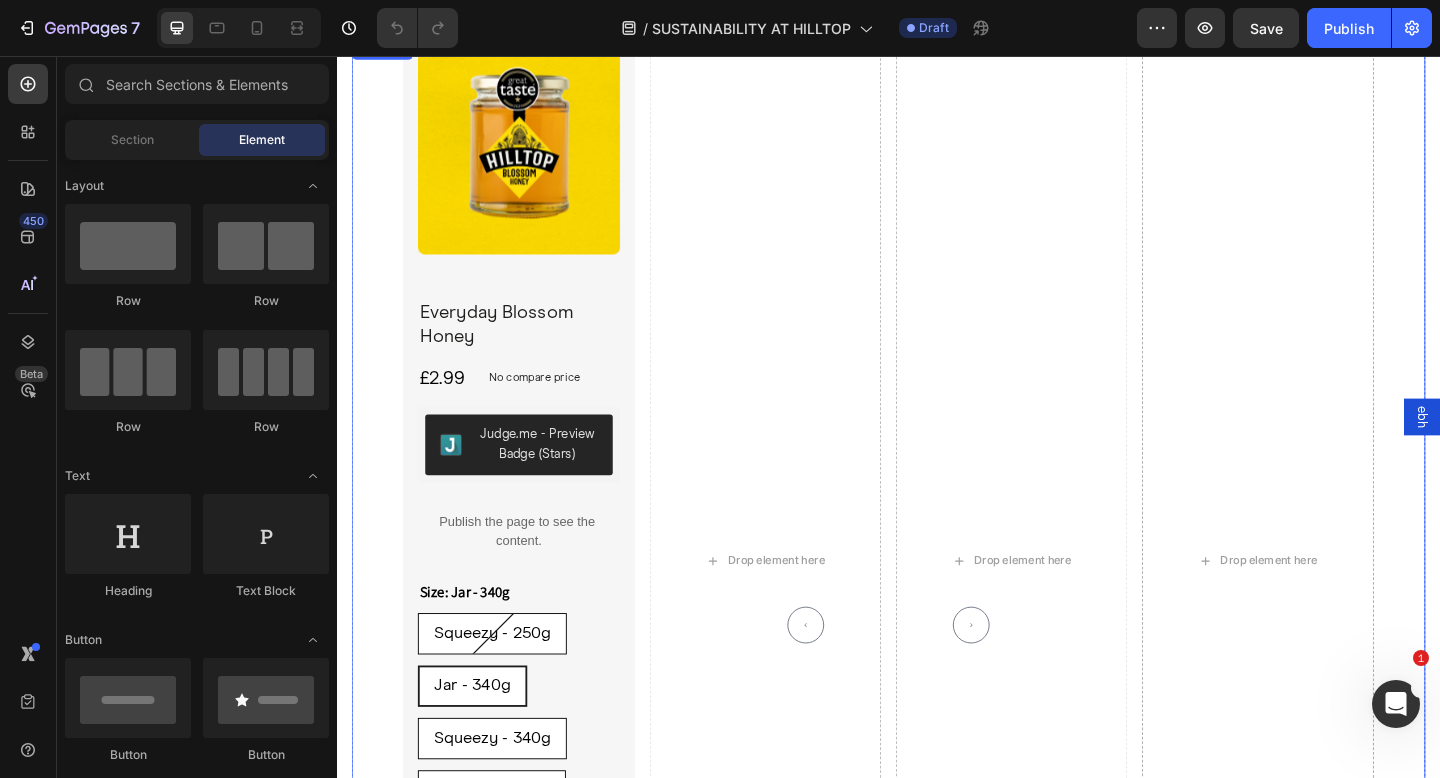 click on "Product Images Everyday Blossom Honey Product Title £2.99 Product Price Product Price No compare price Product Price Row Judge.me - Preview Badge (Stars) Judge.me
Publish the page to see the content.
Custom Code Size: Jar - 340g Squeezy - 250g Squeezy - 250g Squeezy - 250g Jar - 340g Jar - 340g Jar - 340g Squeezy - 340g Squeezy - 340g Squeezy - 340g Squeezy - 720g Squeezy - 720g Squeezy - 720g Big Squeezy - 1.36kg Big Squeezy - 1.36kg Big Squeezy - 1.36kg Product Variants & Swatches Quantity Text Block
1
Product Quantity
Add to cart Add to Cart Button Button Product
Drop element here
Drop element here
Drop element here" at bounding box center (937, 605) 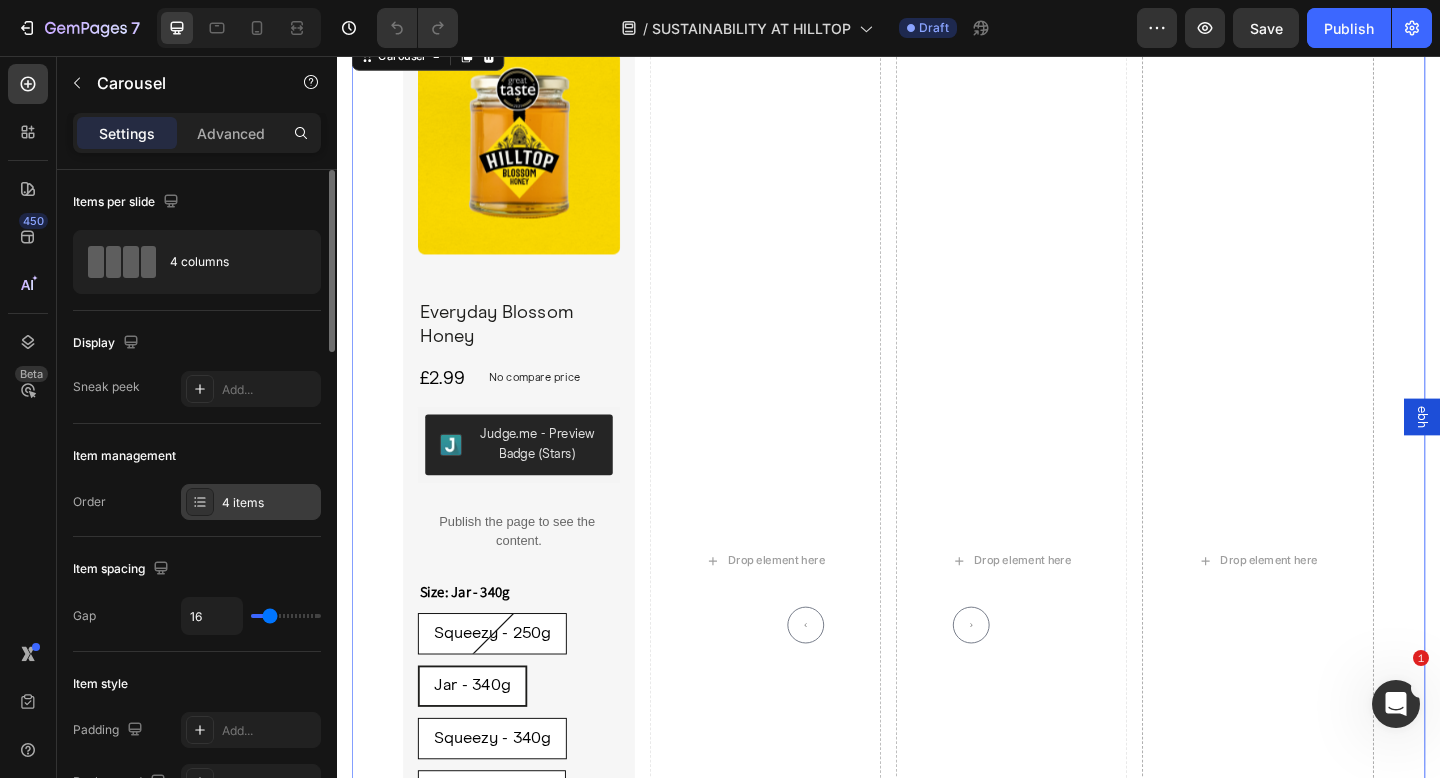 click on "4 items" at bounding box center (251, 502) 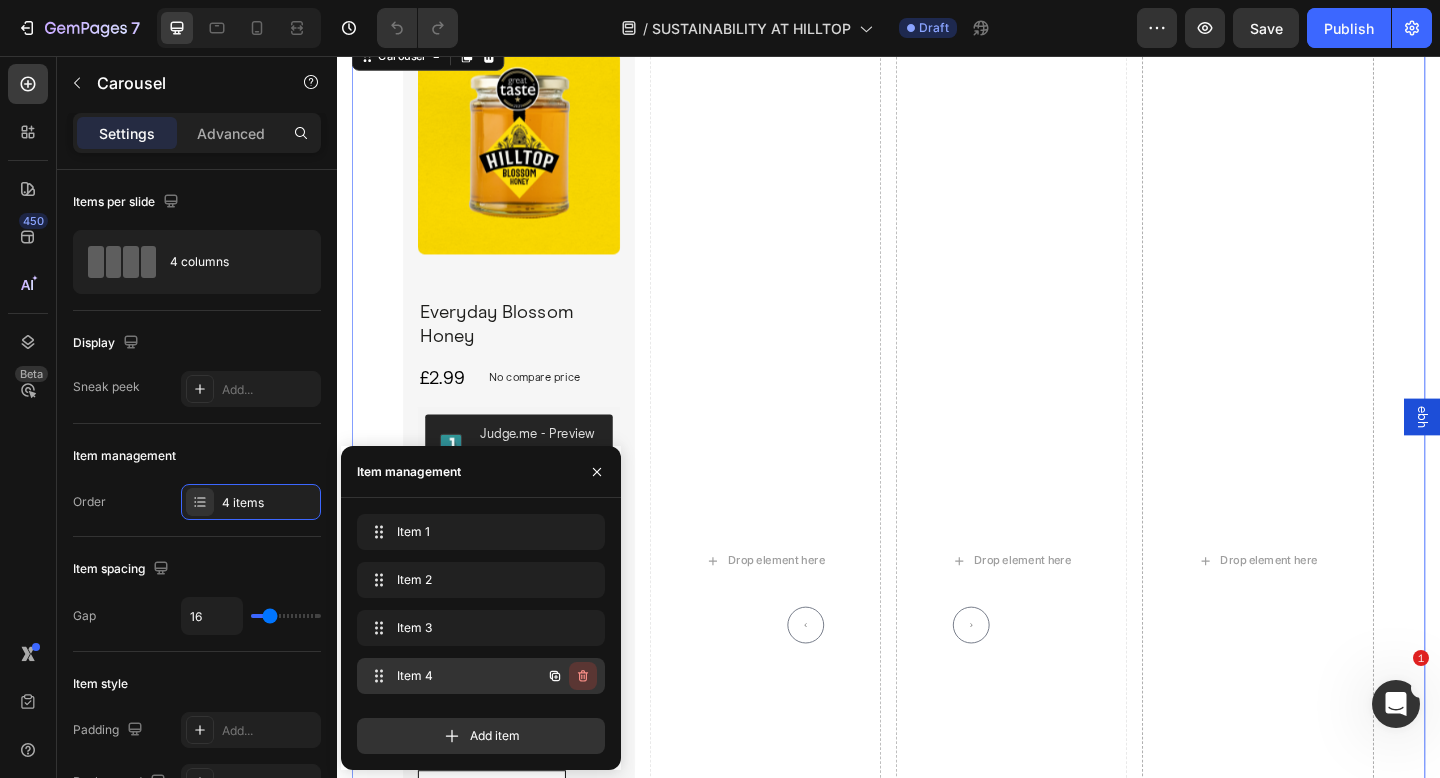click 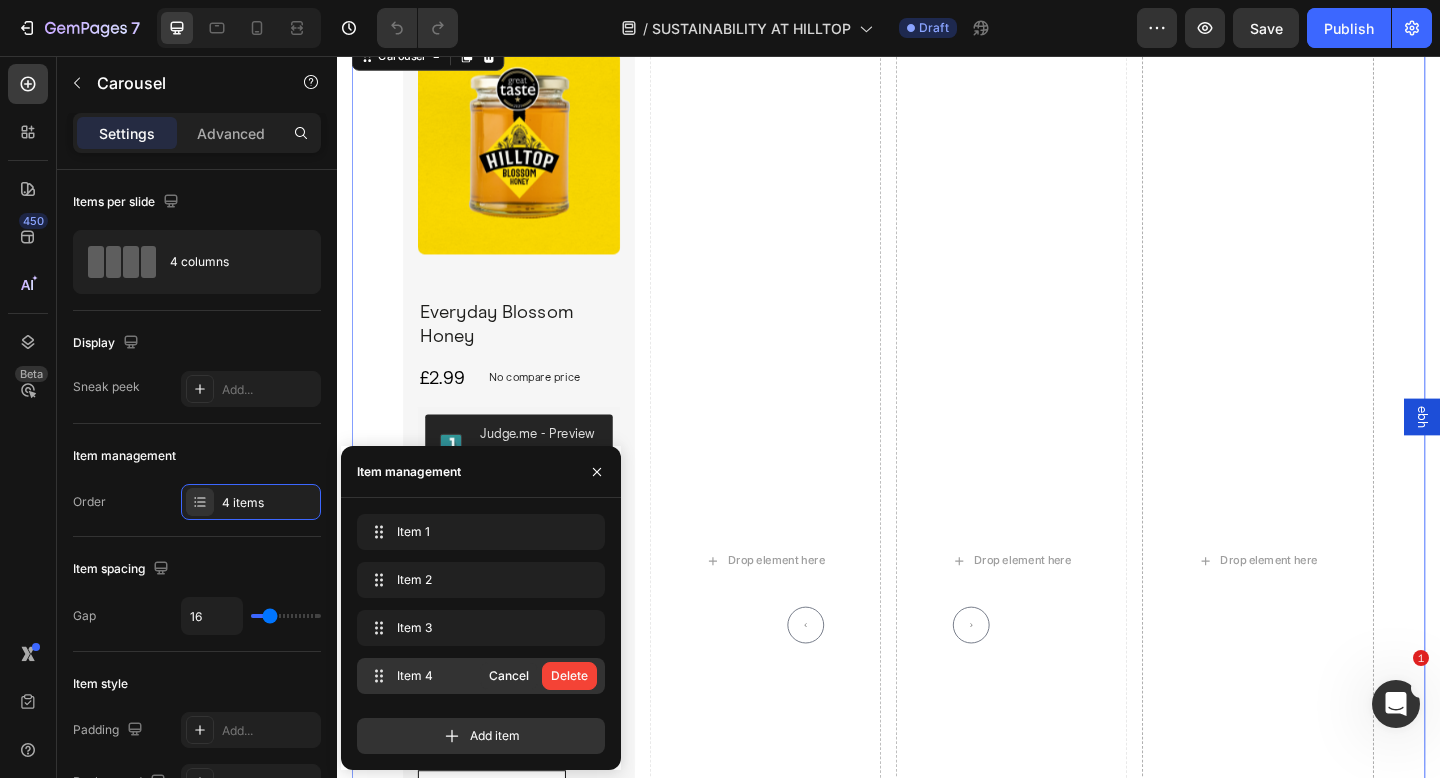 click on "Delete" at bounding box center [569, 676] 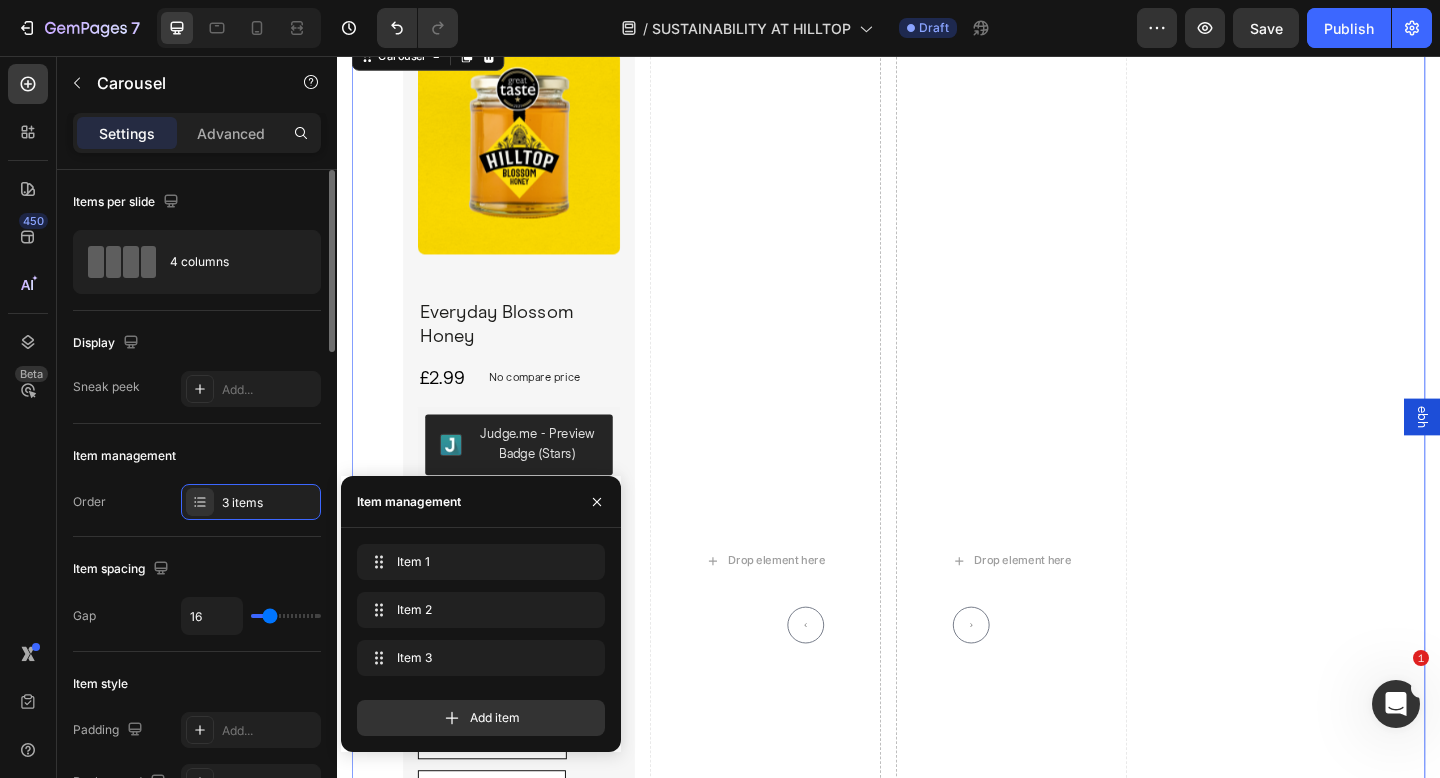 click on "Item management Order 3 items" 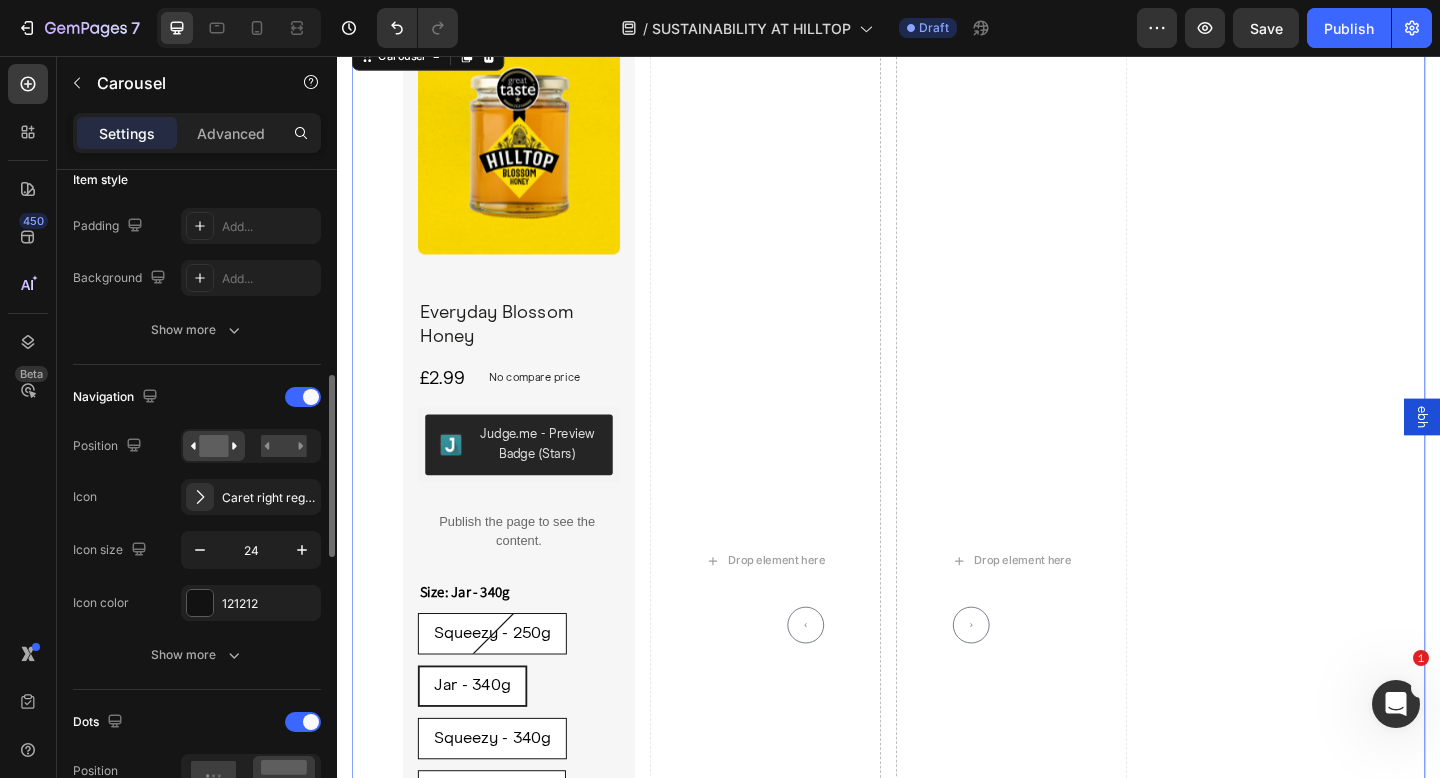 scroll, scrollTop: 563, scrollLeft: 0, axis: vertical 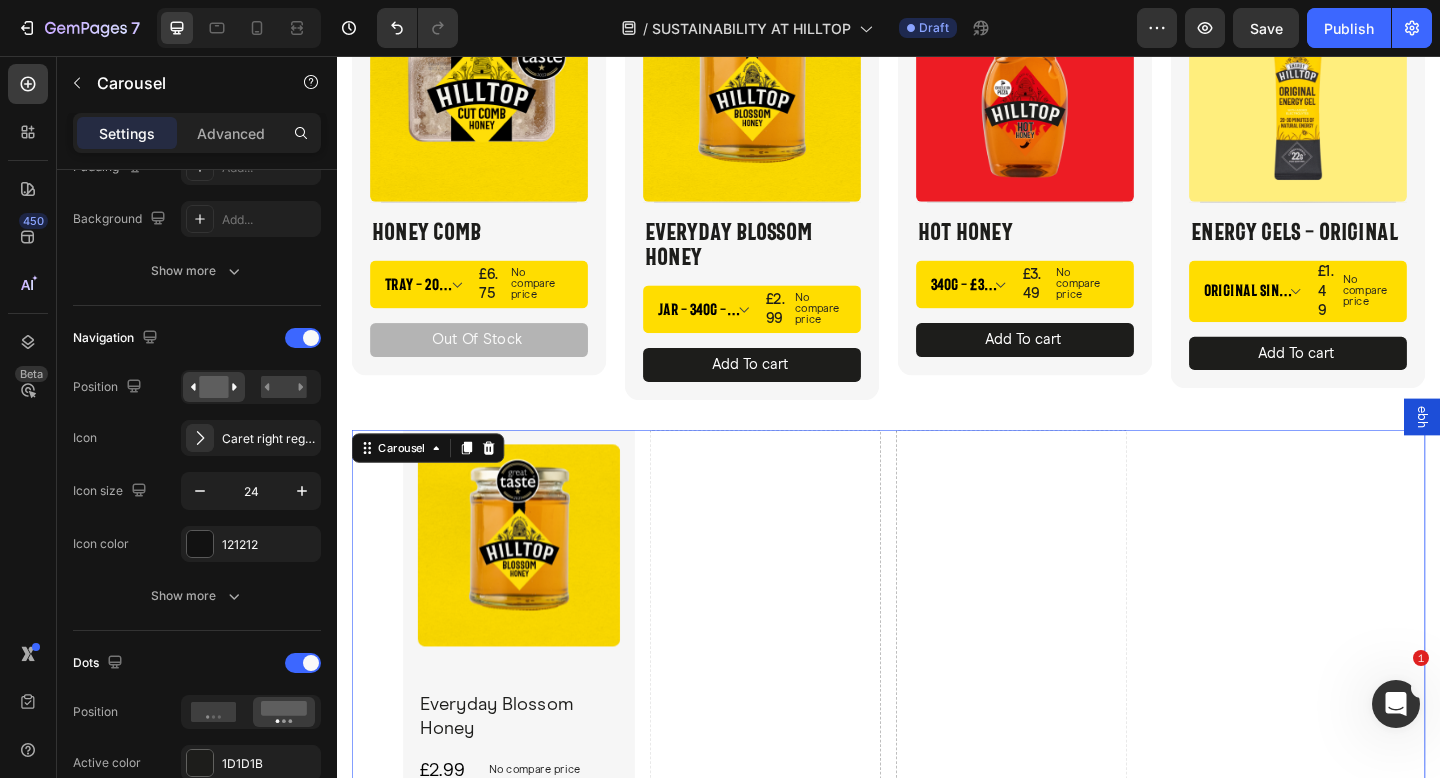 click on "Product Images Everyday Blossom Honey Product Title £2.99 Product Price Product Price No compare price Product Price Row Judge.me - Preview Badge (Stars) Judge.me
Publish the page to see the content.
Custom Code Size: Jar - 340g Squeezy - 250g Squeezy - 250g Squeezy - 250g Jar - 340g Jar - 340g Jar - 340g Squeezy - 340g Squeezy - 340g Squeezy - 340g Squeezy - 720g Squeezy - 720g Squeezy - 720g Big Squeezy - 1.36kg Big Squeezy - 1.36kg Big Squeezy - 1.36kg Product Variants & Swatches Quantity Text Block
1
Product Quantity
Add to cart Add to Cart Button Button Product
Drop element here
Drop element here" at bounding box center (937, 1032) 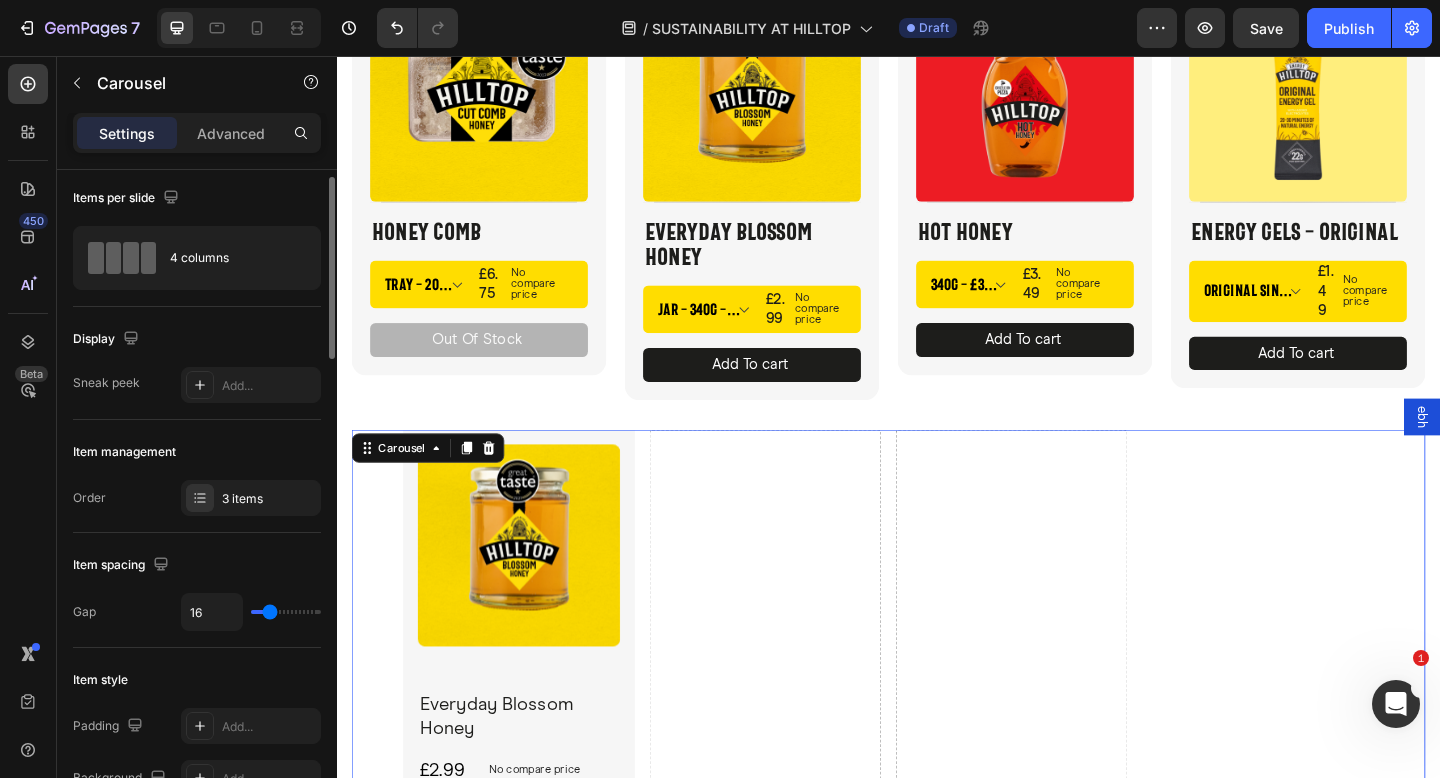 scroll, scrollTop: 3, scrollLeft: 0, axis: vertical 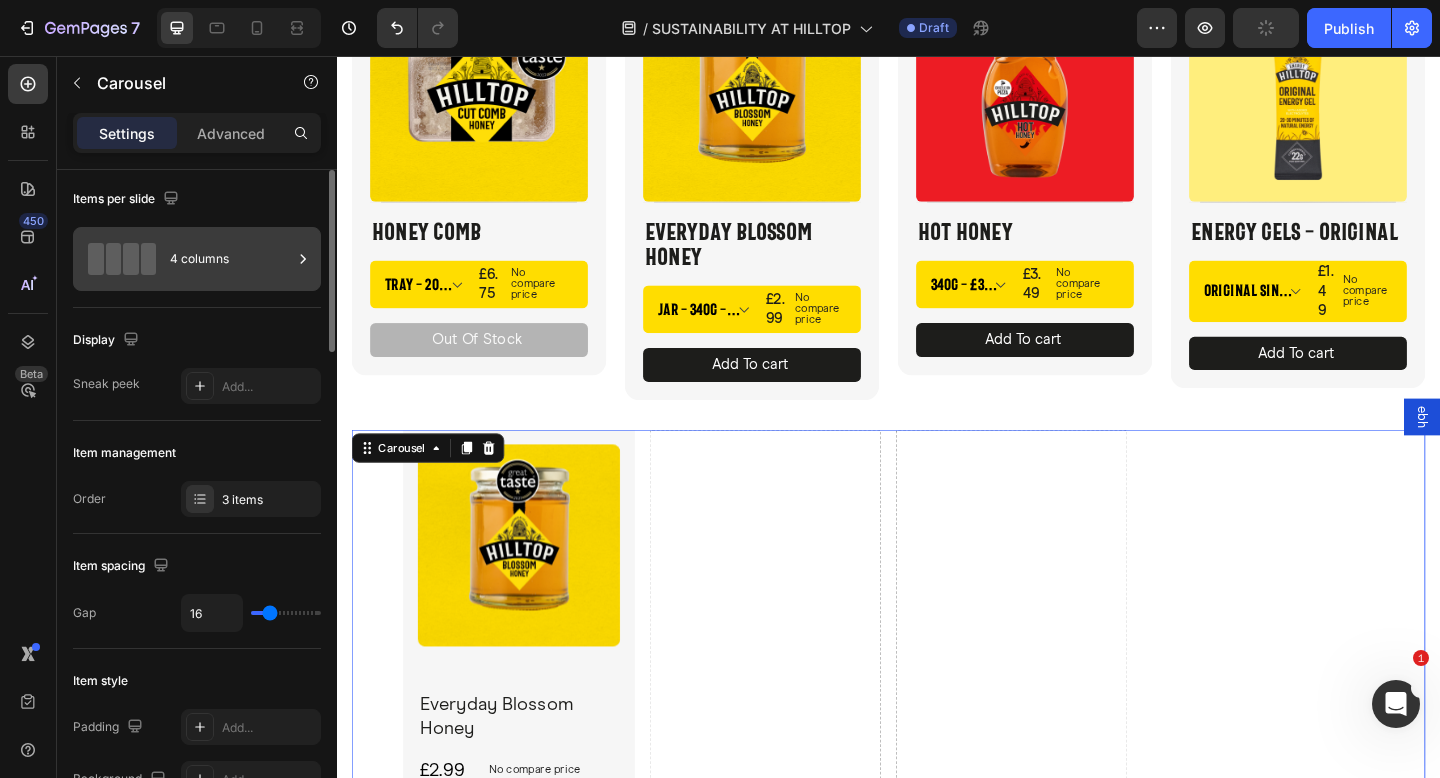 click on "4 columns" at bounding box center [231, 259] 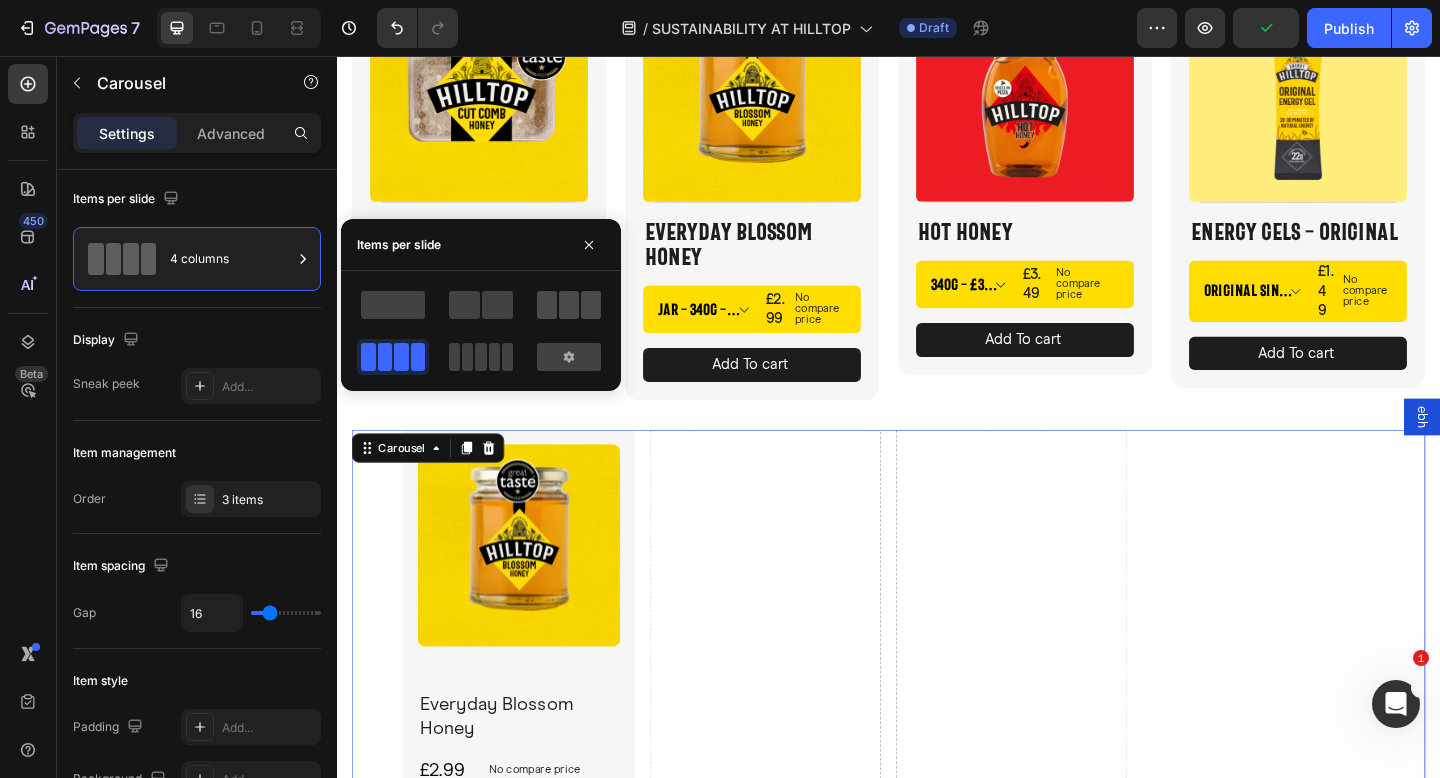click at bounding box center [569, 305] 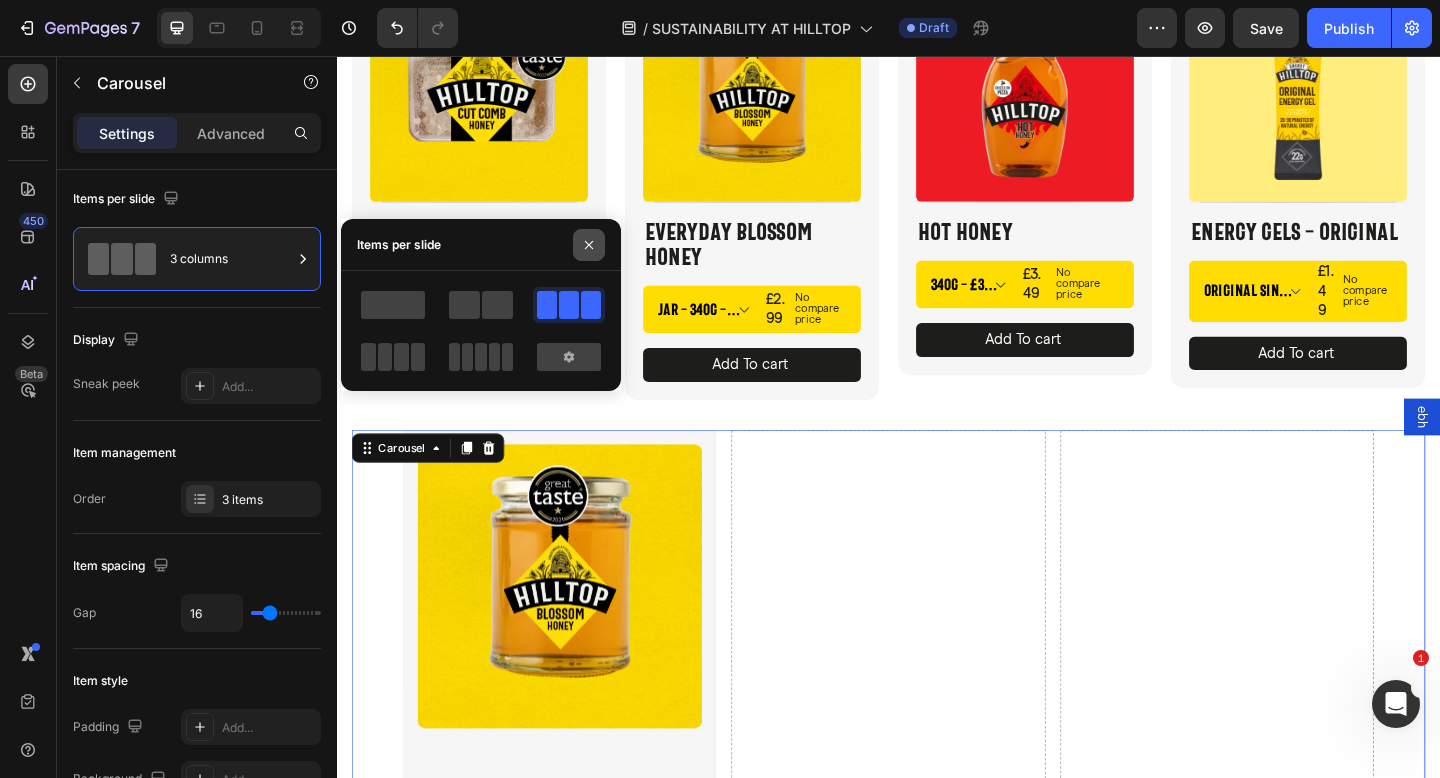 click 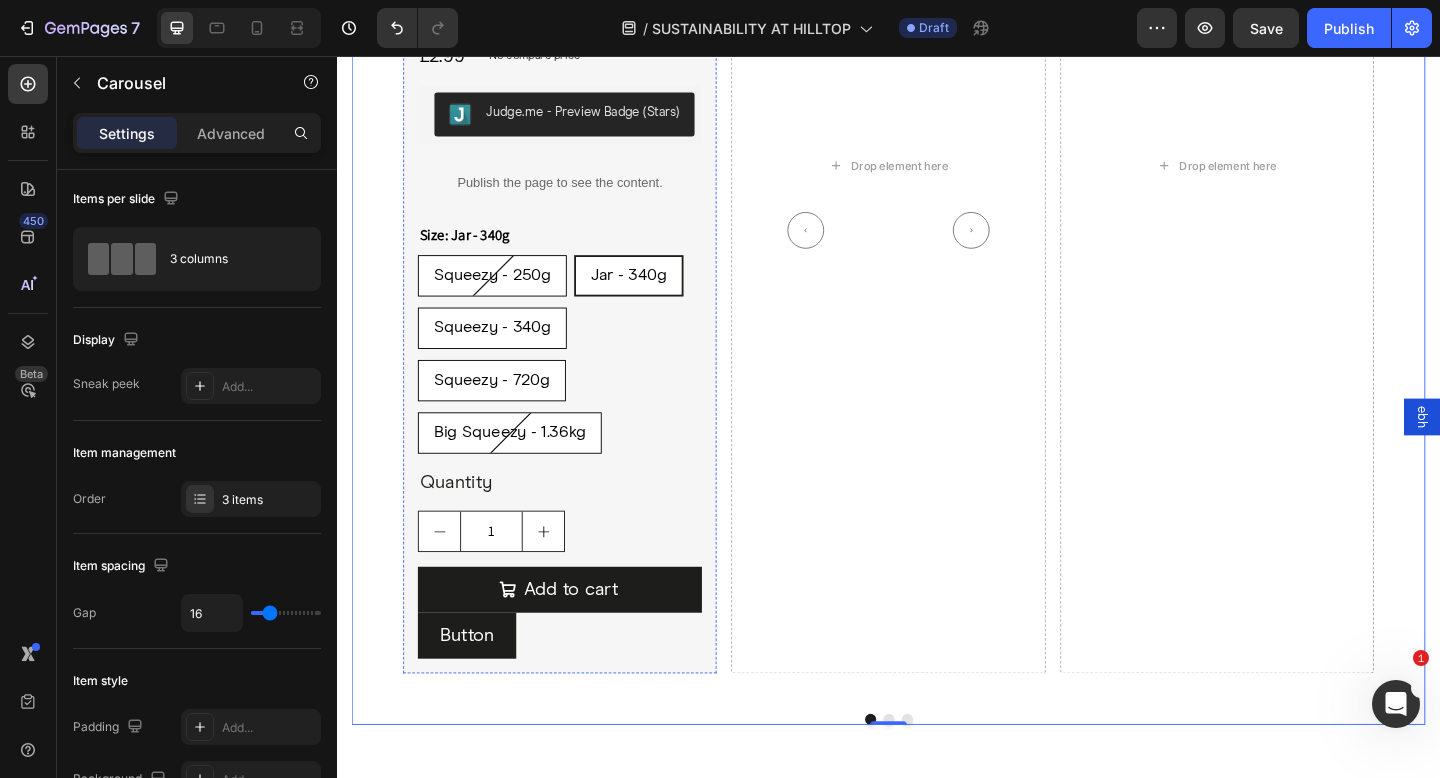 scroll, scrollTop: 4831, scrollLeft: 0, axis: vertical 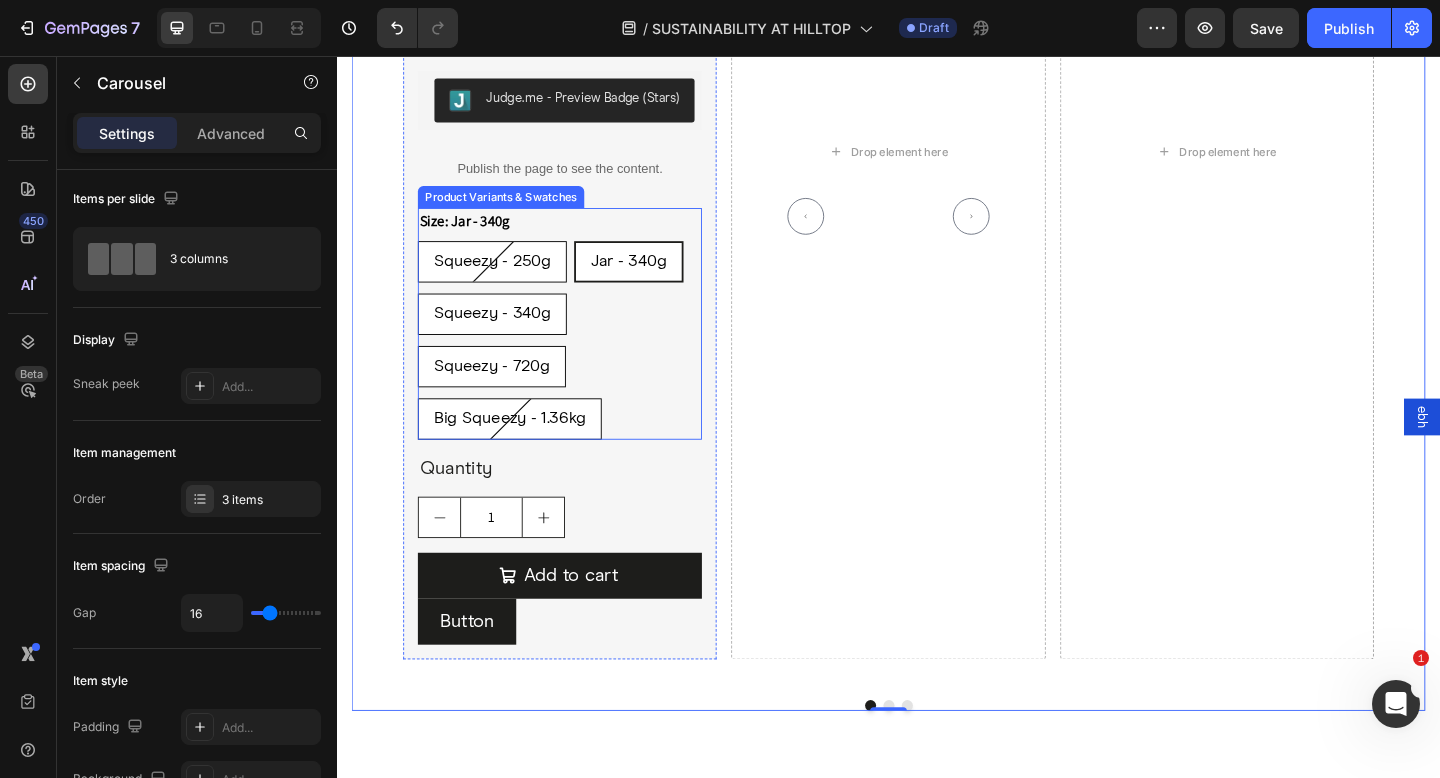 click on "Squeezy - 250g Squeezy - 250g Squeezy - 250g Jar - 340g Jar - 340g Jar - 340g Squeezy - 340g Squeezy - 340g Squeezy - 340g Squeezy - 720g Squeezy - 720g Squeezy - 720g Big Squeezy - 1.36kg Big Squeezy - 1.36kg Big Squeezy - 1.36kg" at bounding box center (579, 366) 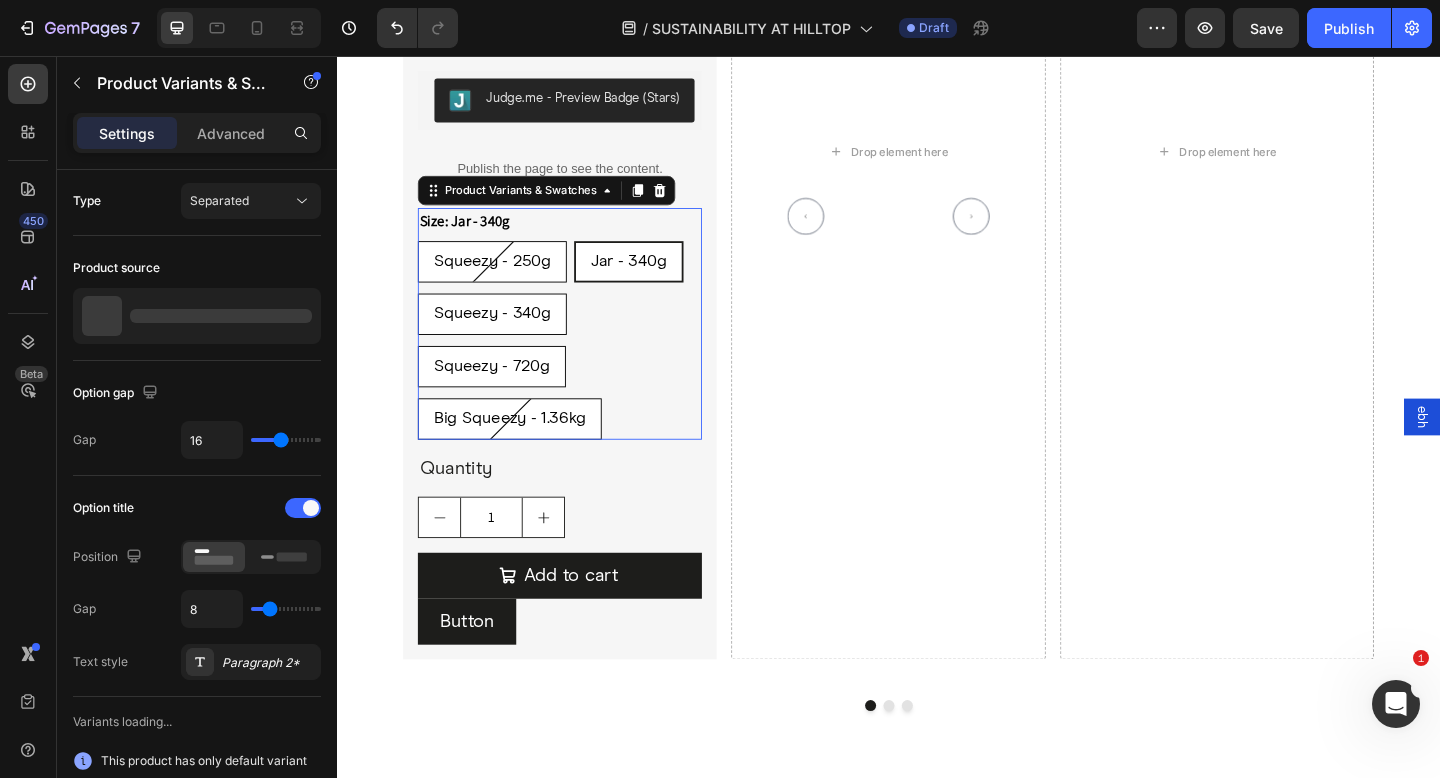 scroll, scrollTop: 0, scrollLeft: 0, axis: both 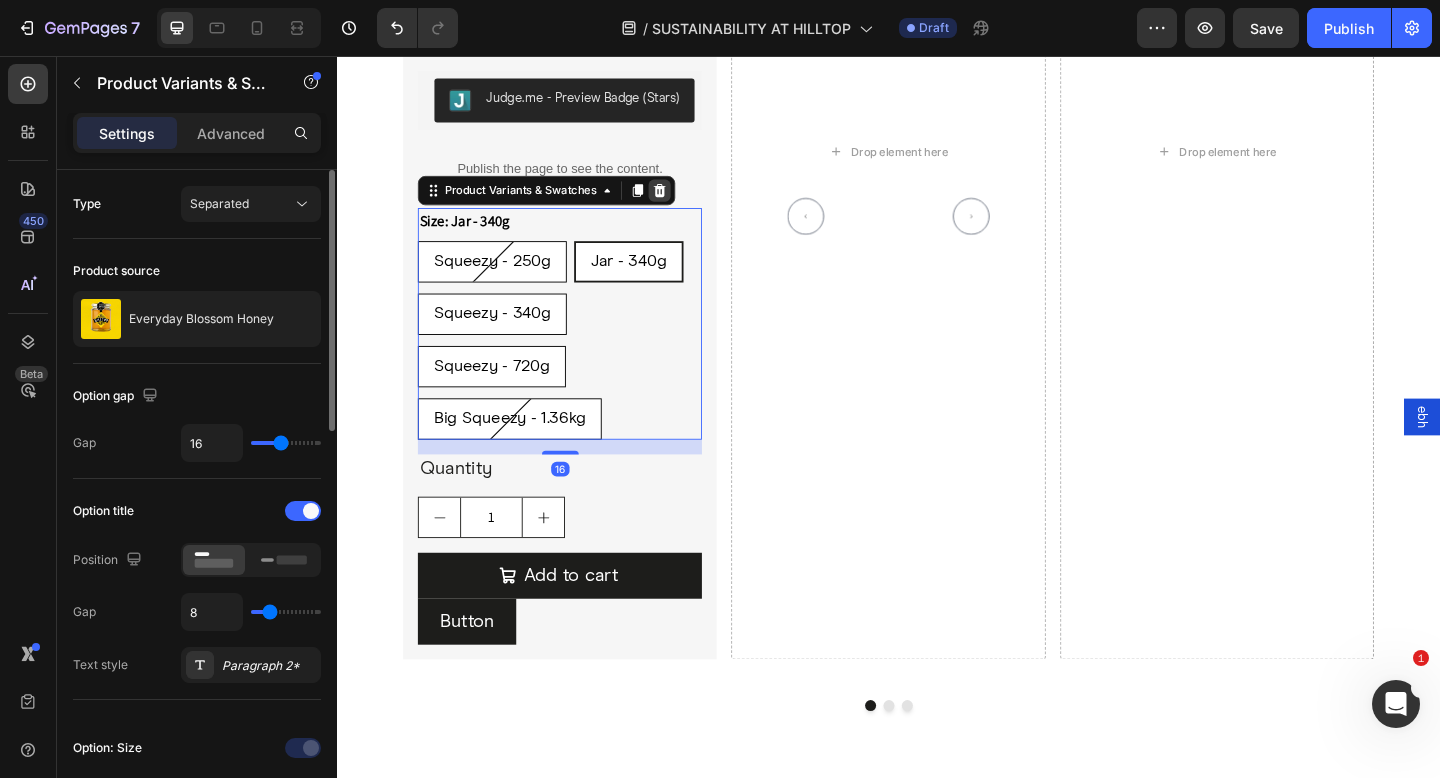 click 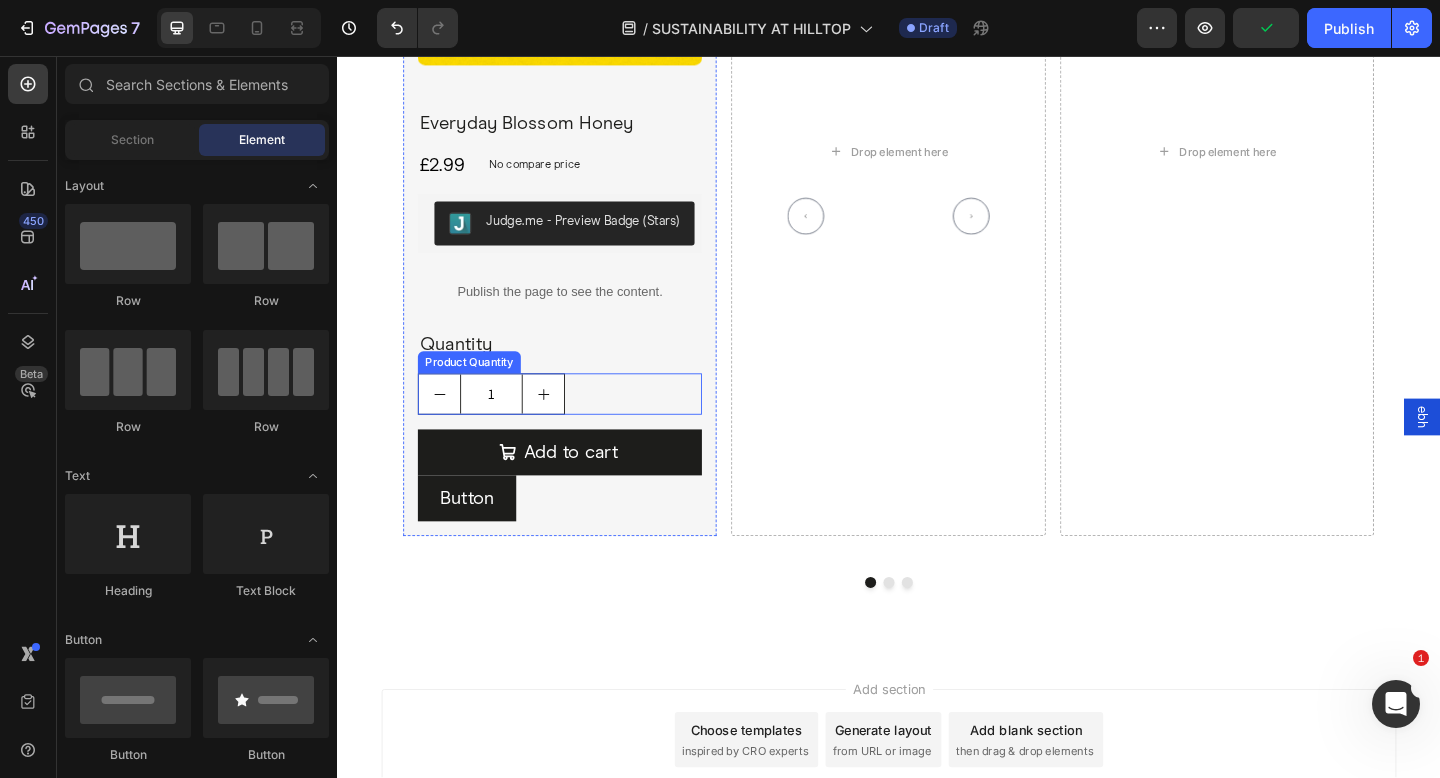 click on "1" at bounding box center (579, 424) 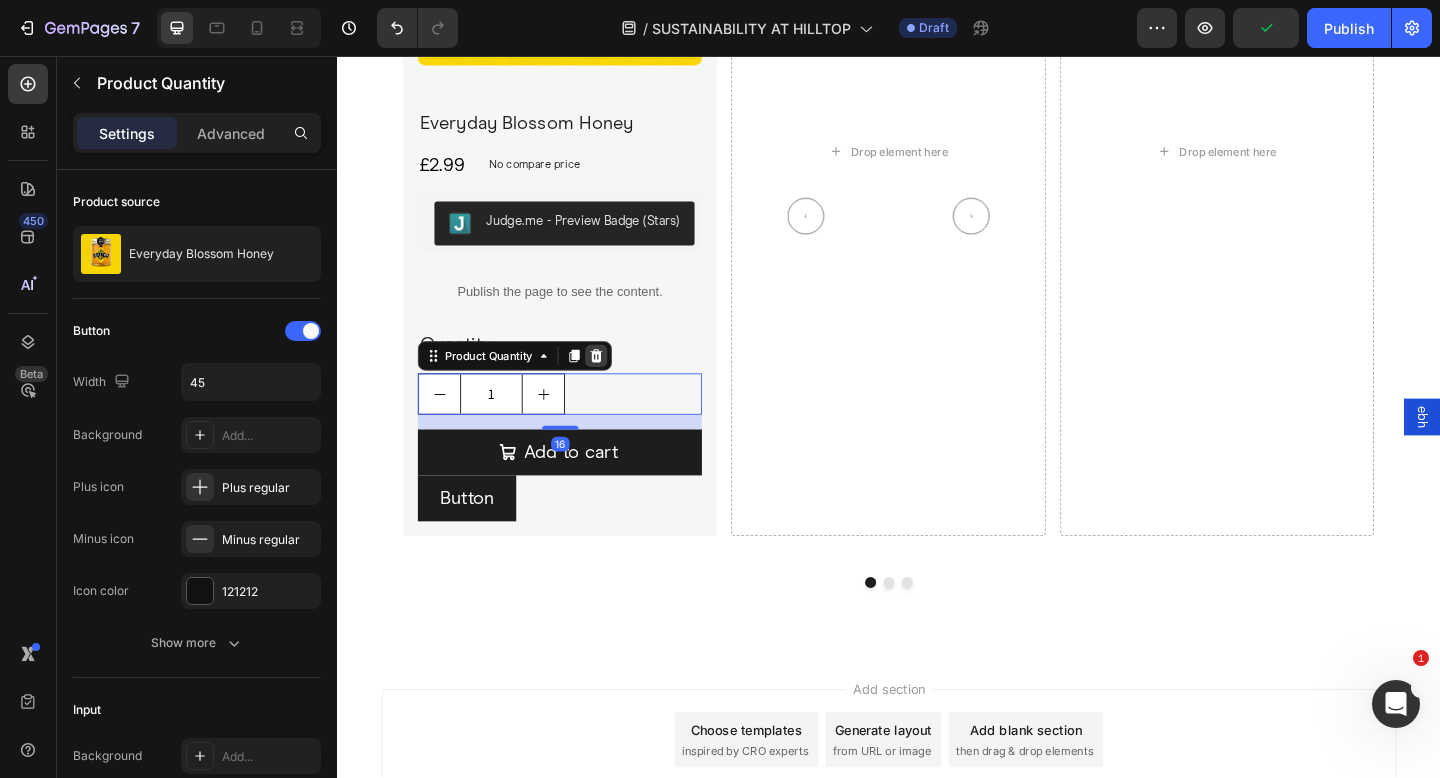 click 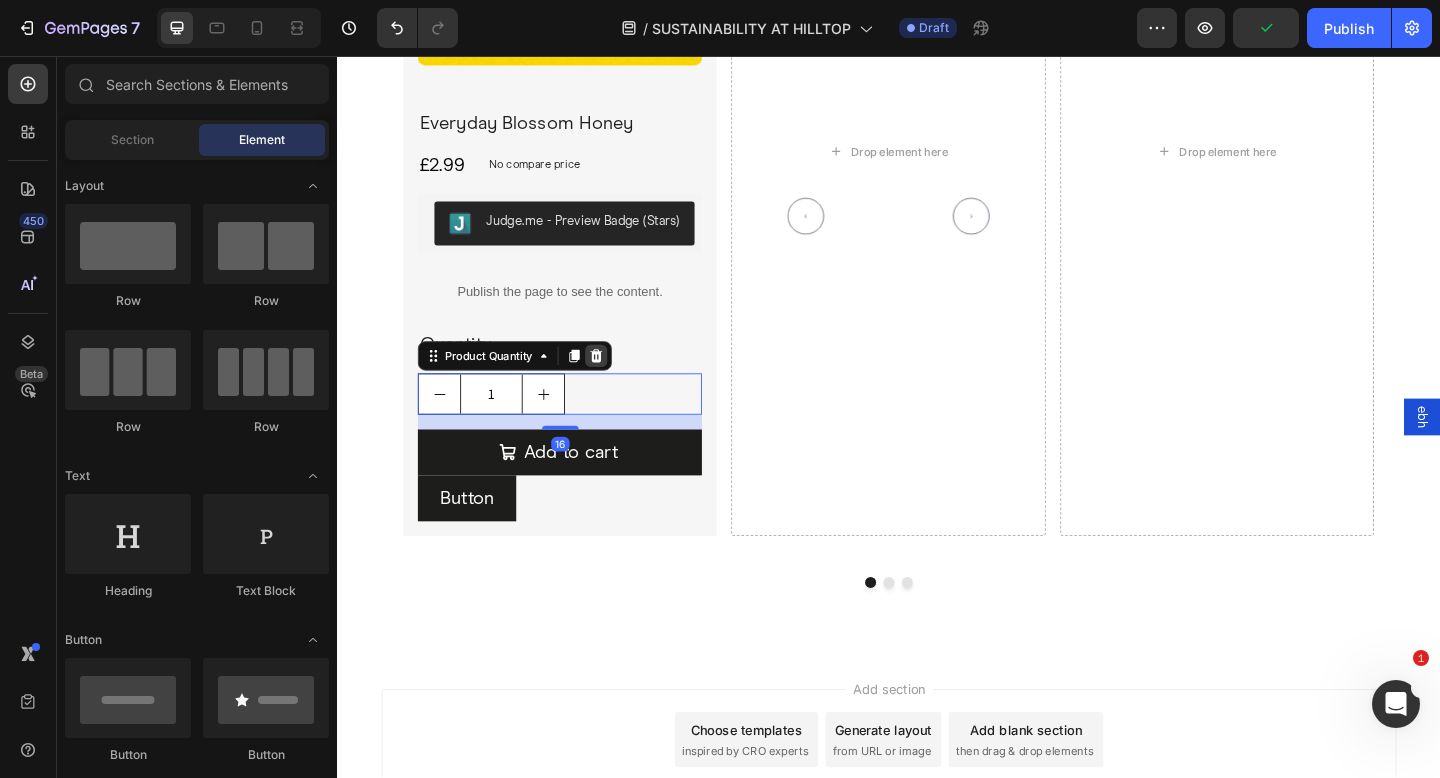 scroll, scrollTop: 4666, scrollLeft: 0, axis: vertical 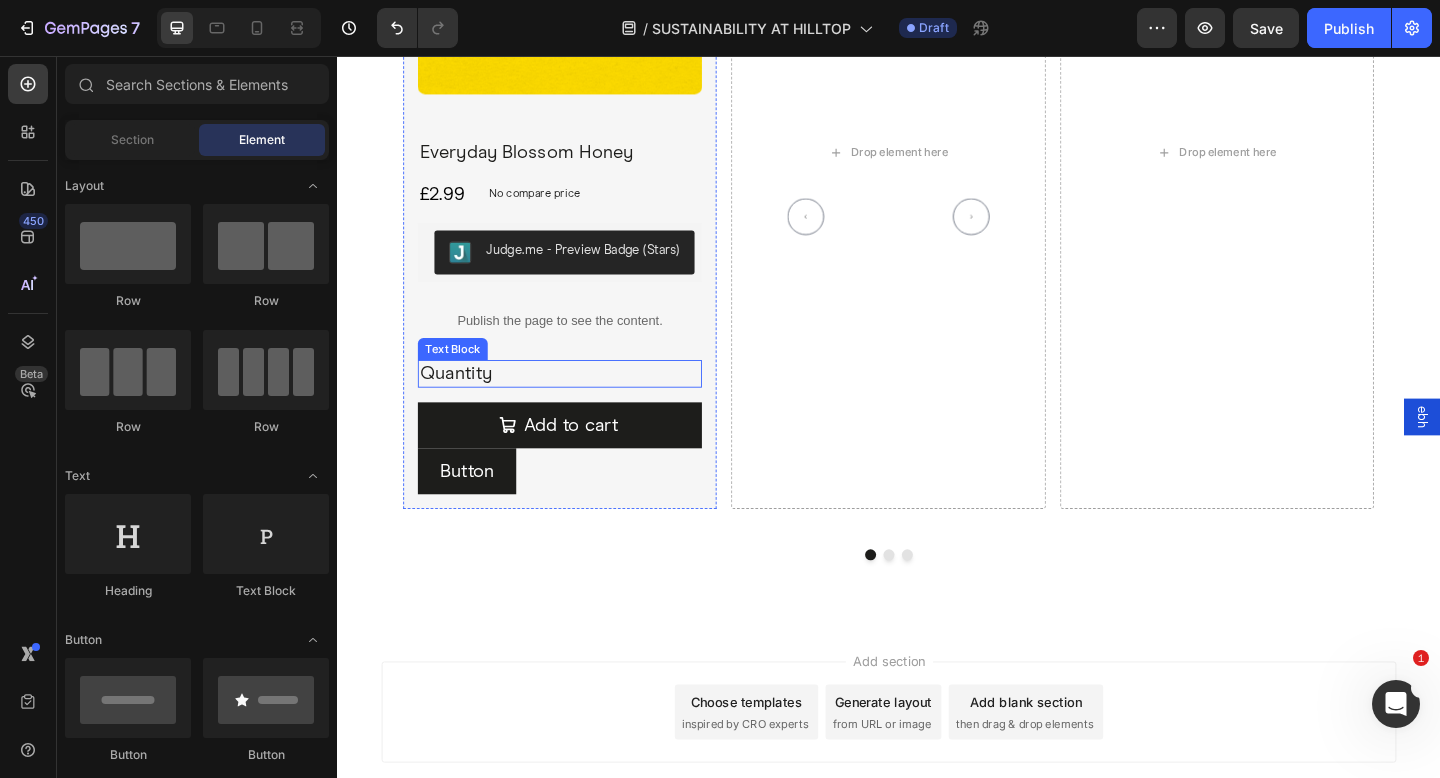 click on "Quantity" at bounding box center (579, 402) 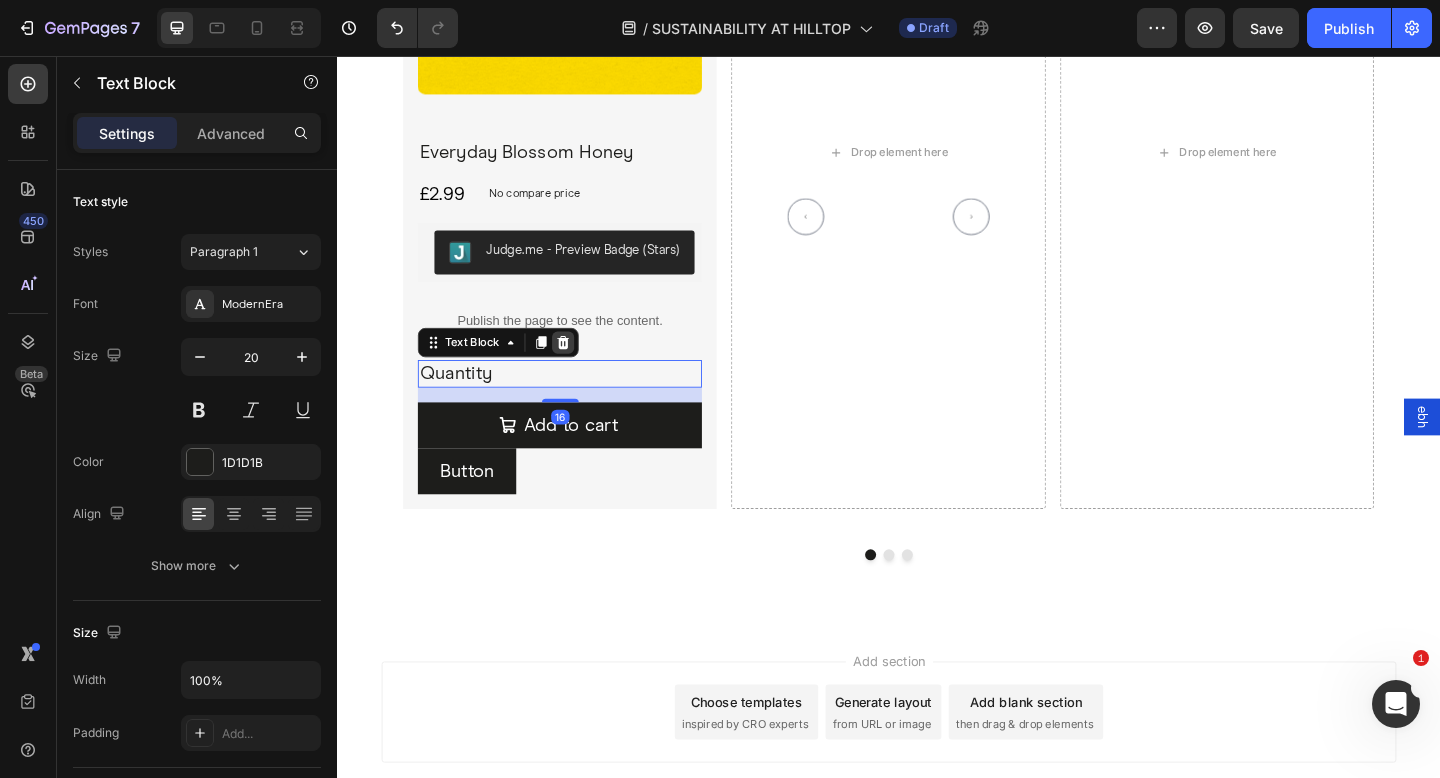 click 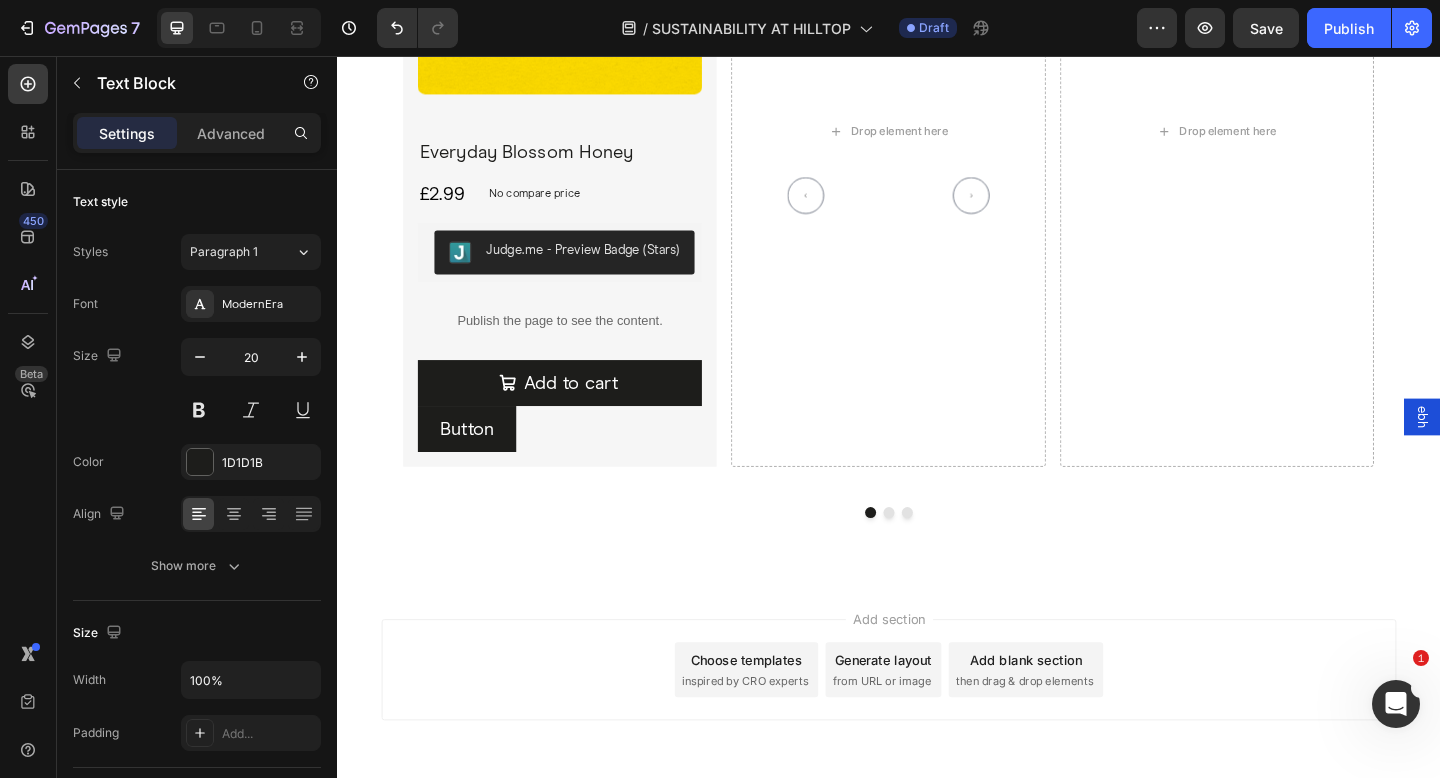 scroll, scrollTop: 4643, scrollLeft: 0, axis: vertical 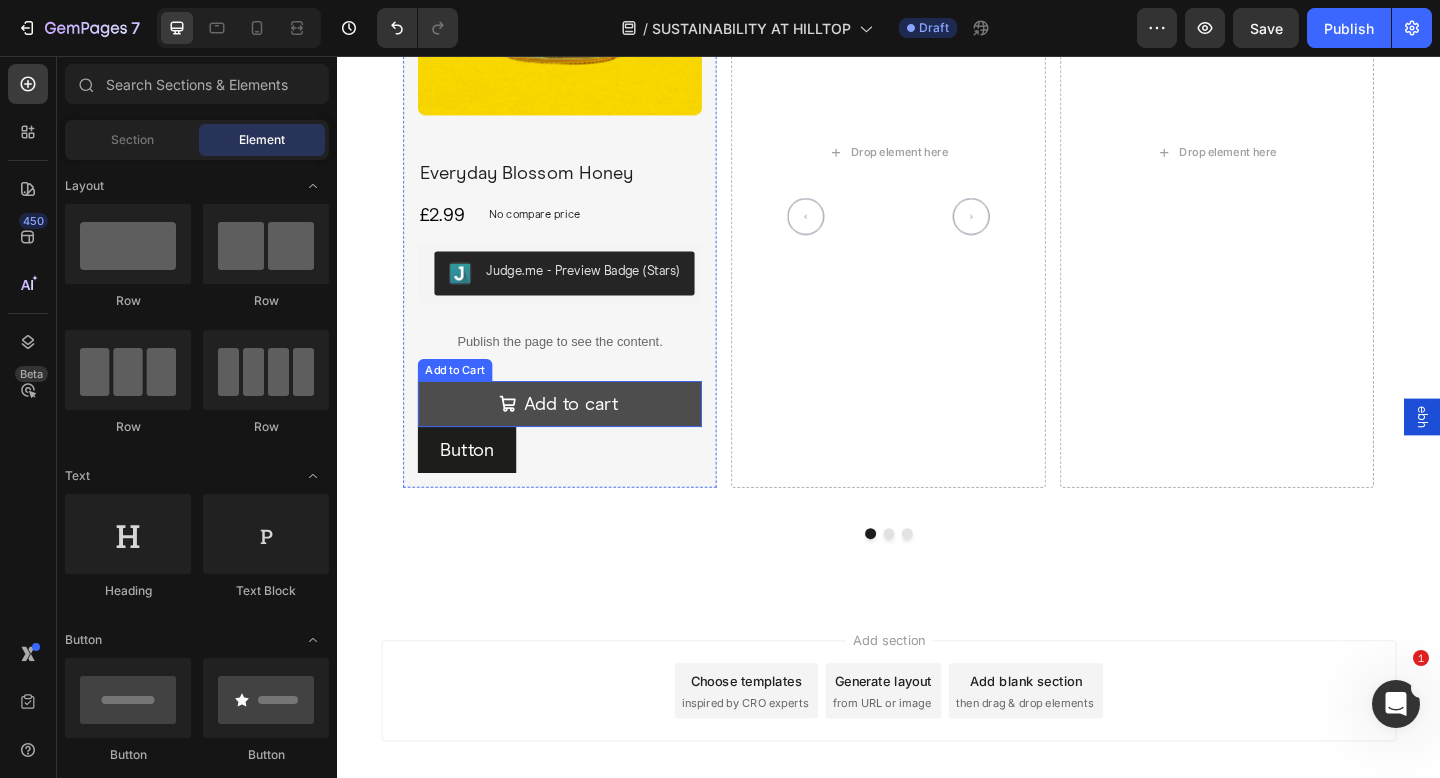 click on "Add to cart" at bounding box center (579, 435) 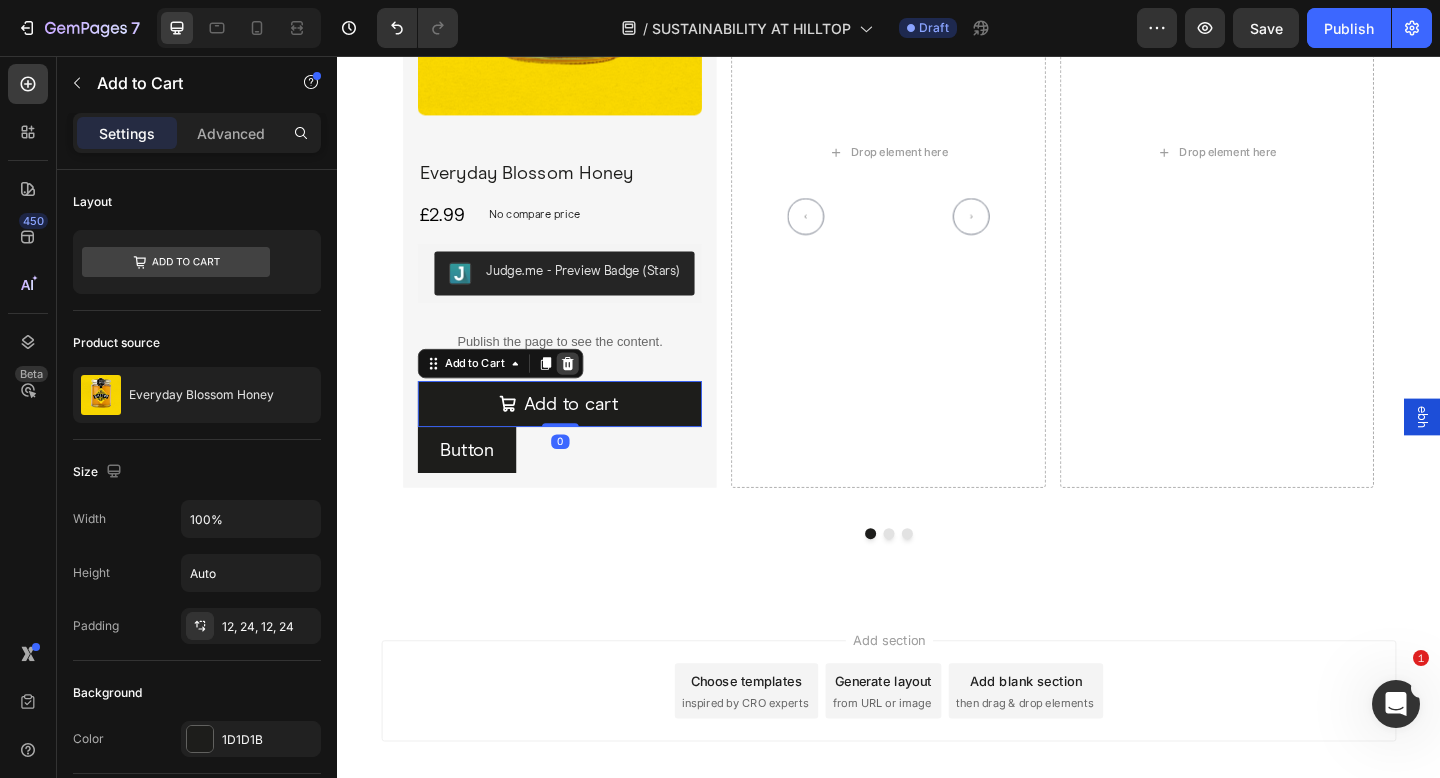 click 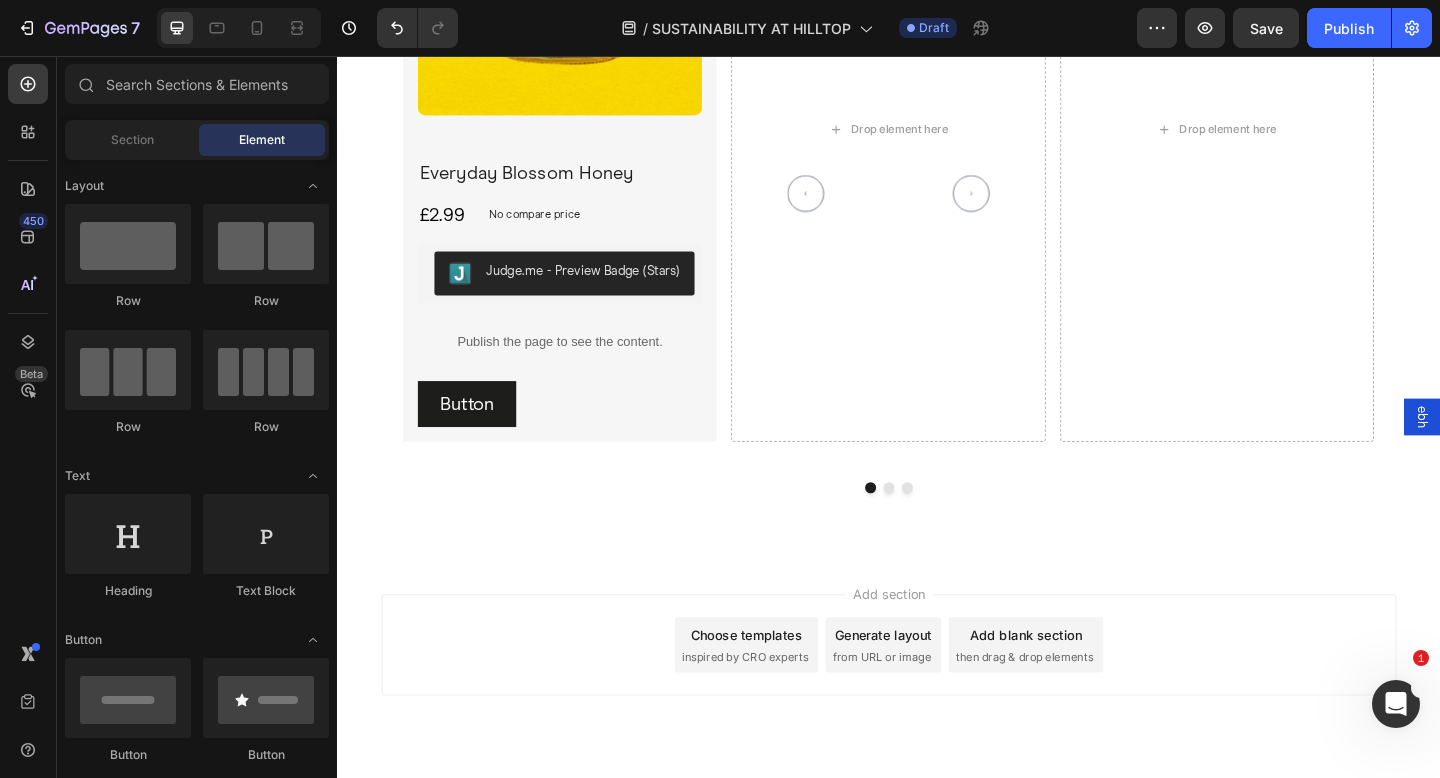scroll, scrollTop: 4618, scrollLeft: 0, axis: vertical 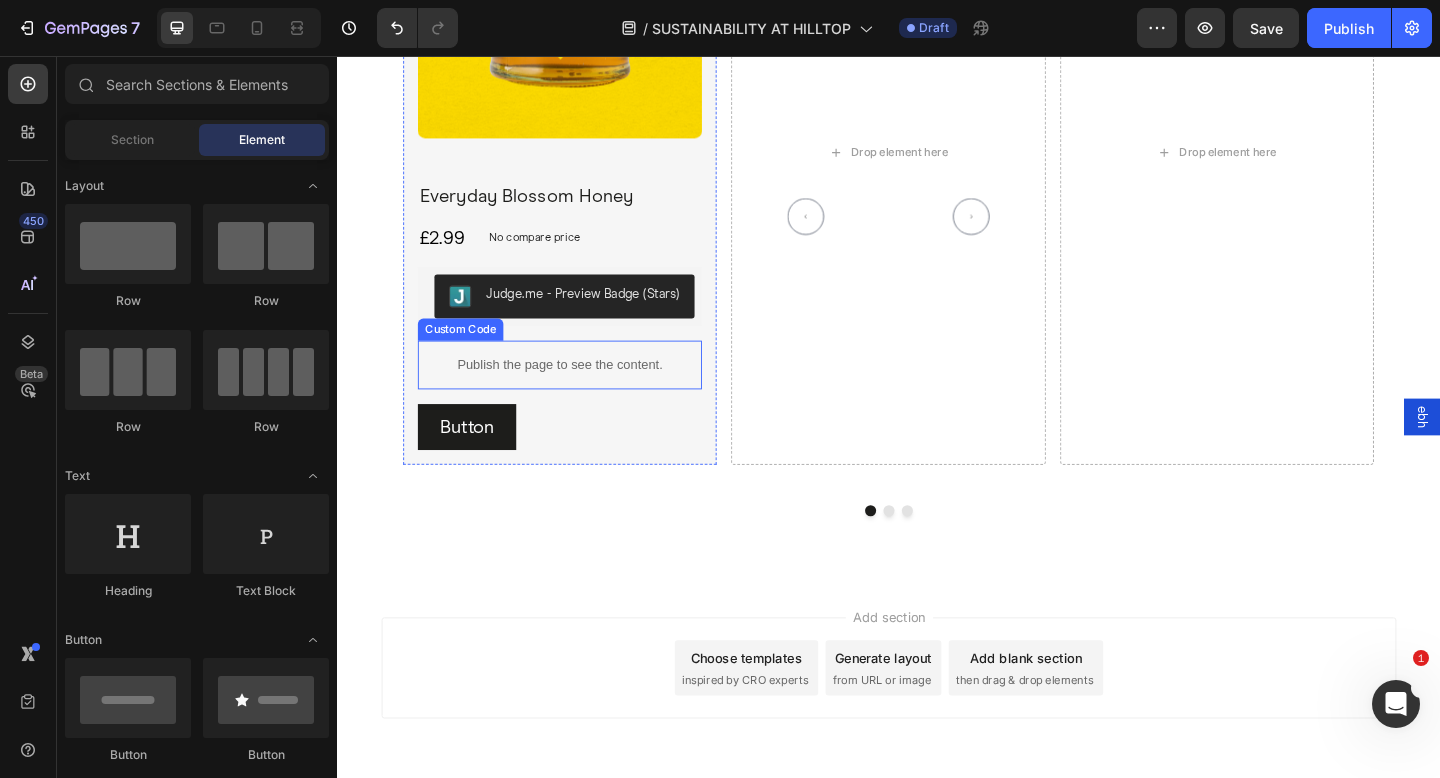 click on "Publish the page to see the content." at bounding box center (579, 392) 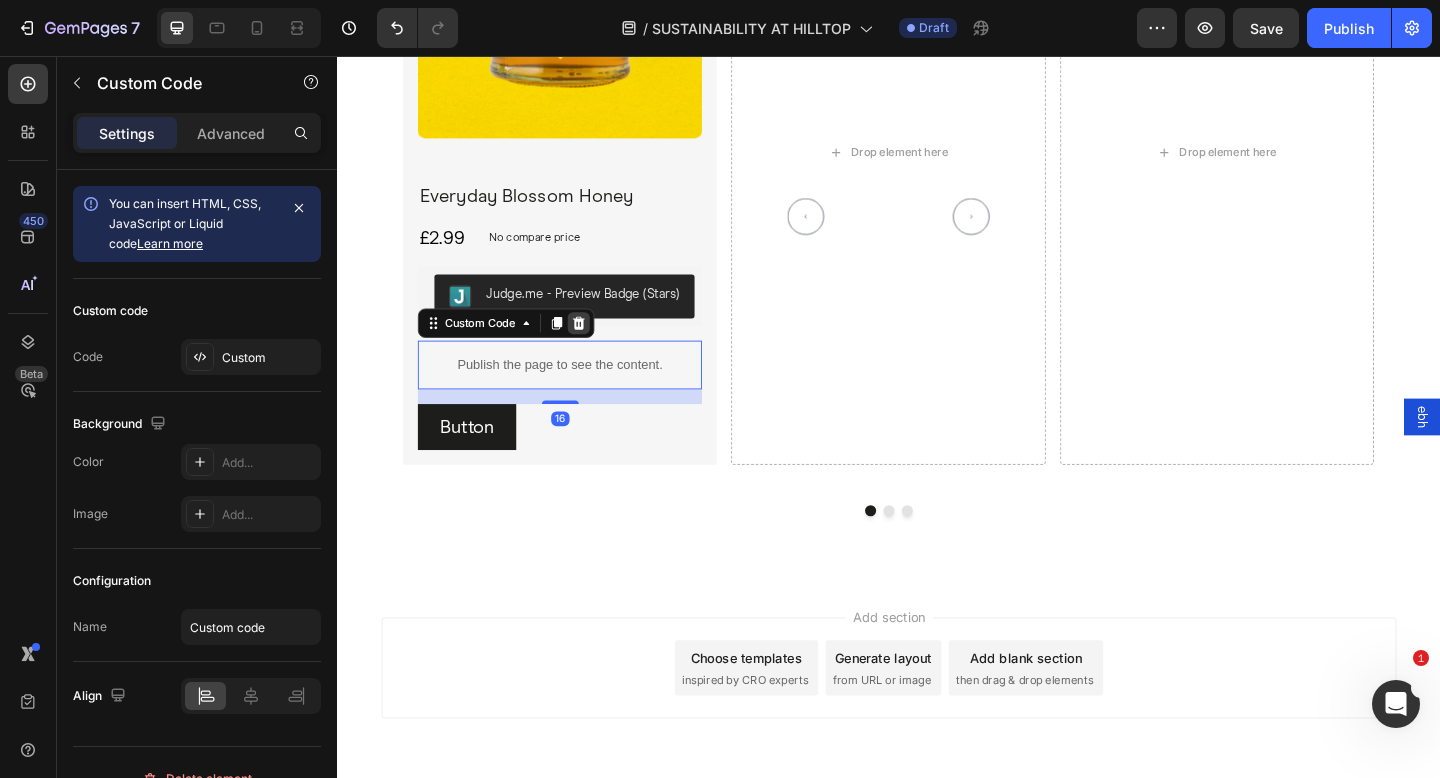 click 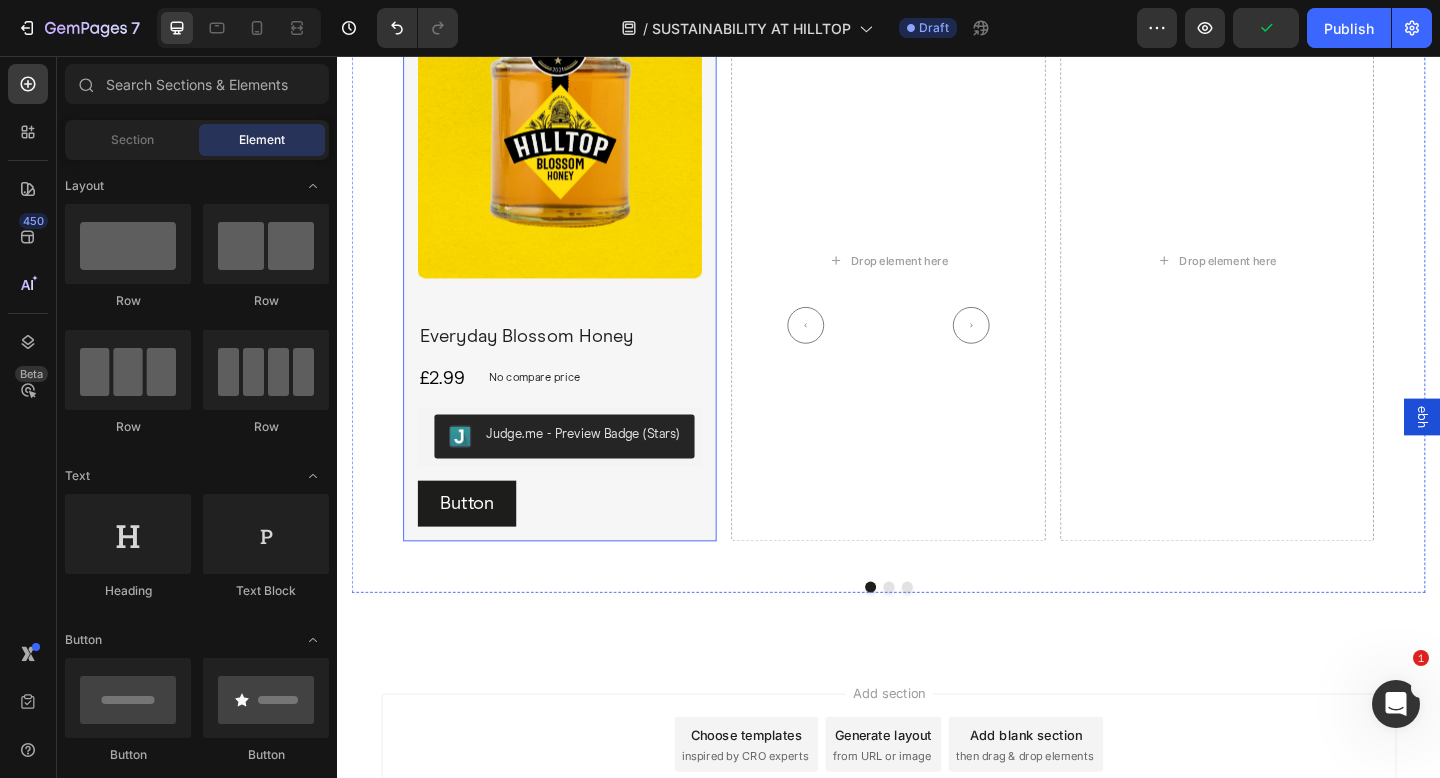 scroll, scrollTop: 4468, scrollLeft: 0, axis: vertical 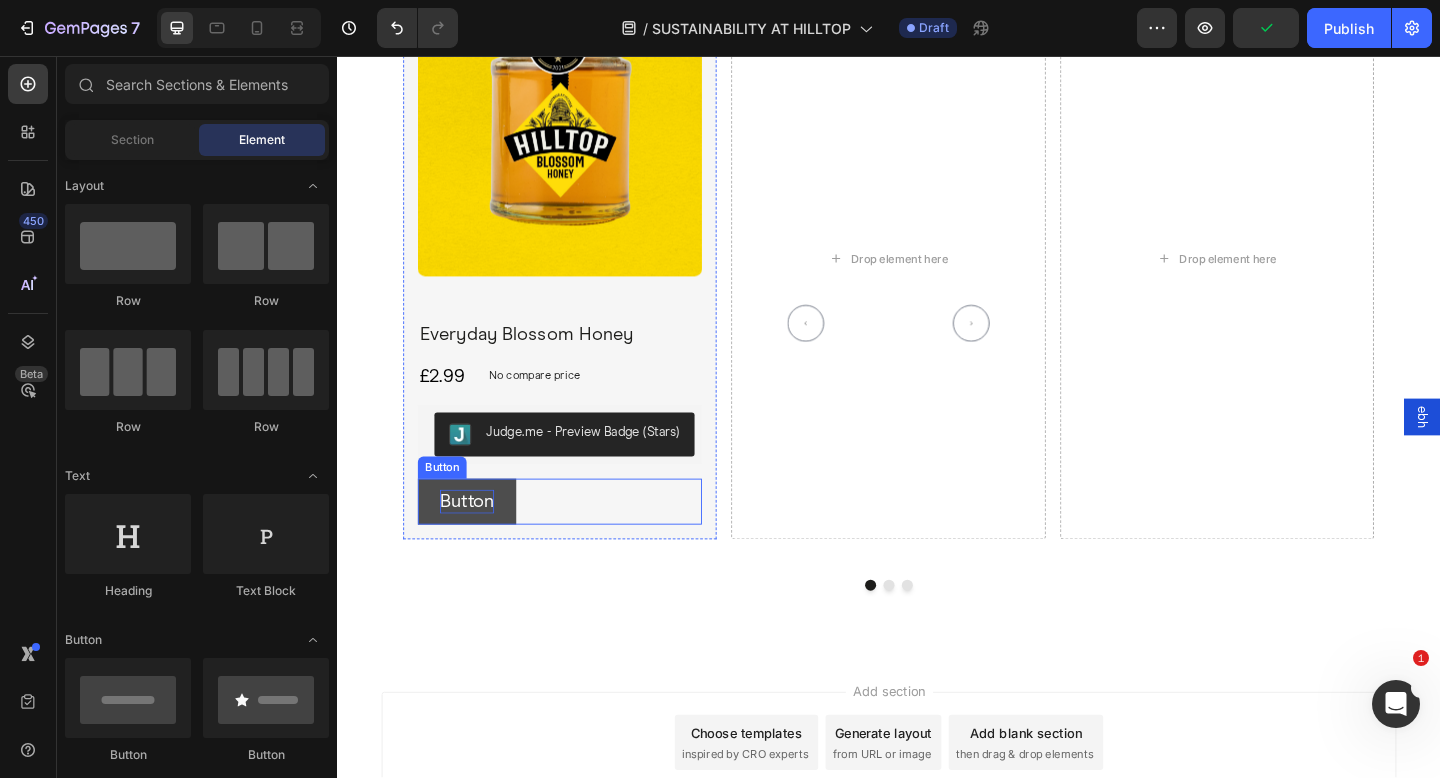 click on "Button" at bounding box center (478, 541) 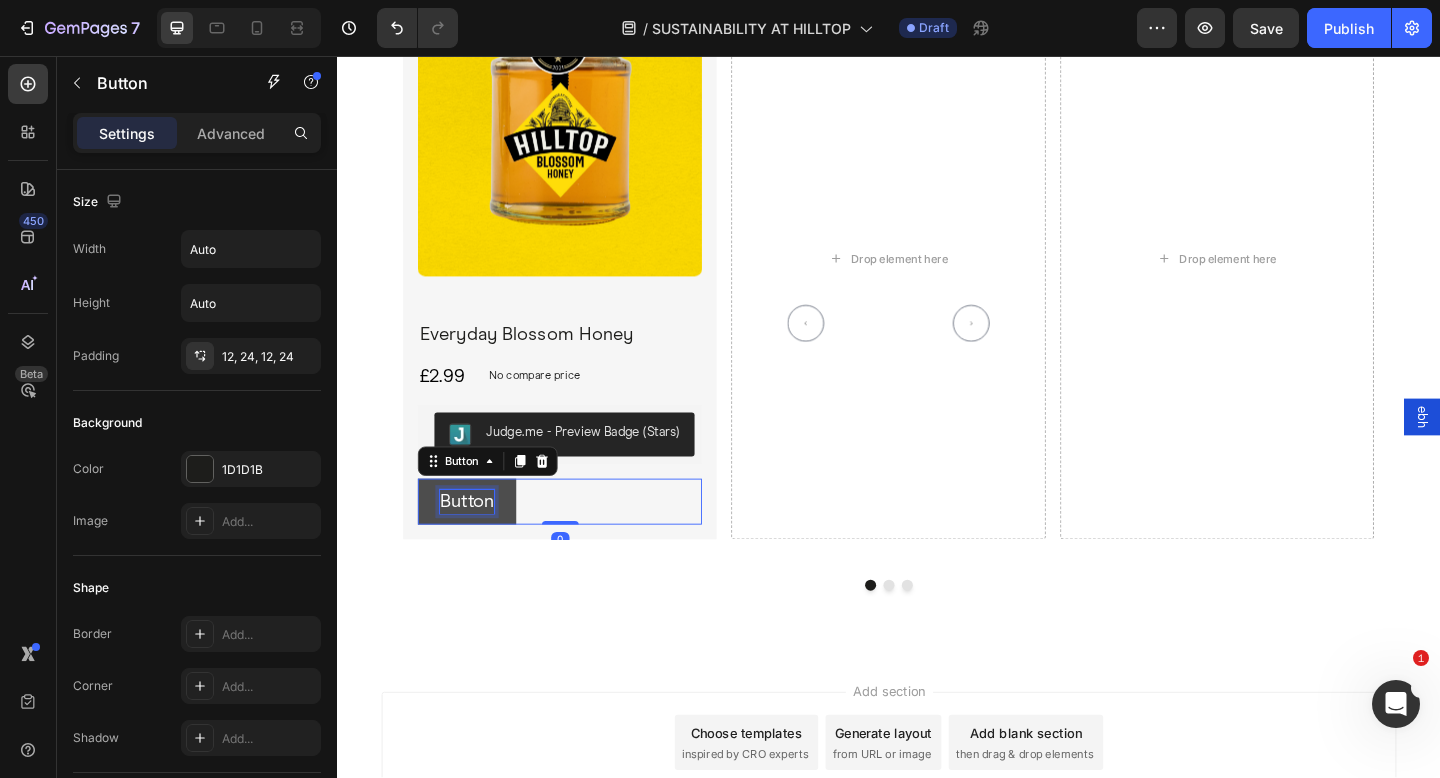 click on "Button" at bounding box center (478, 541) 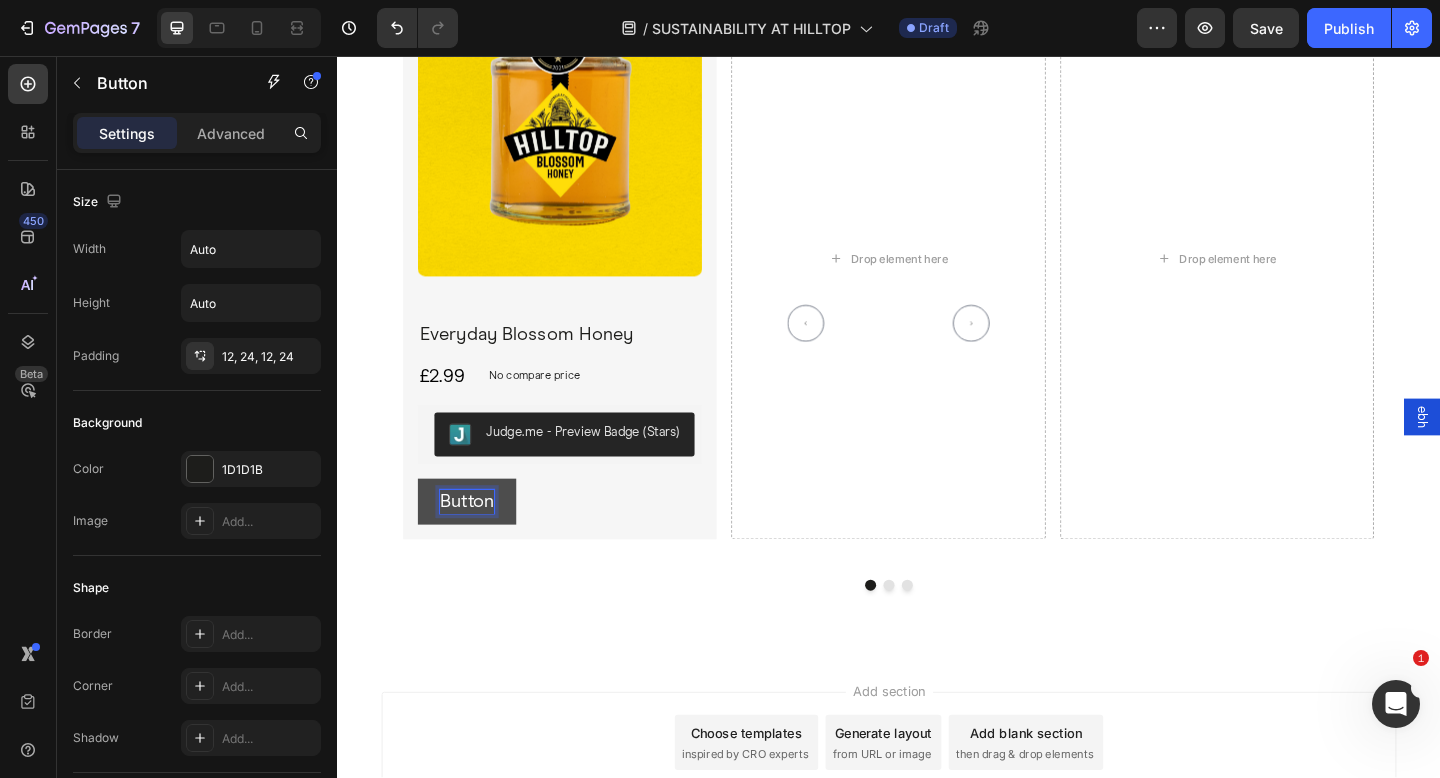 click on "Button" at bounding box center (478, 541) 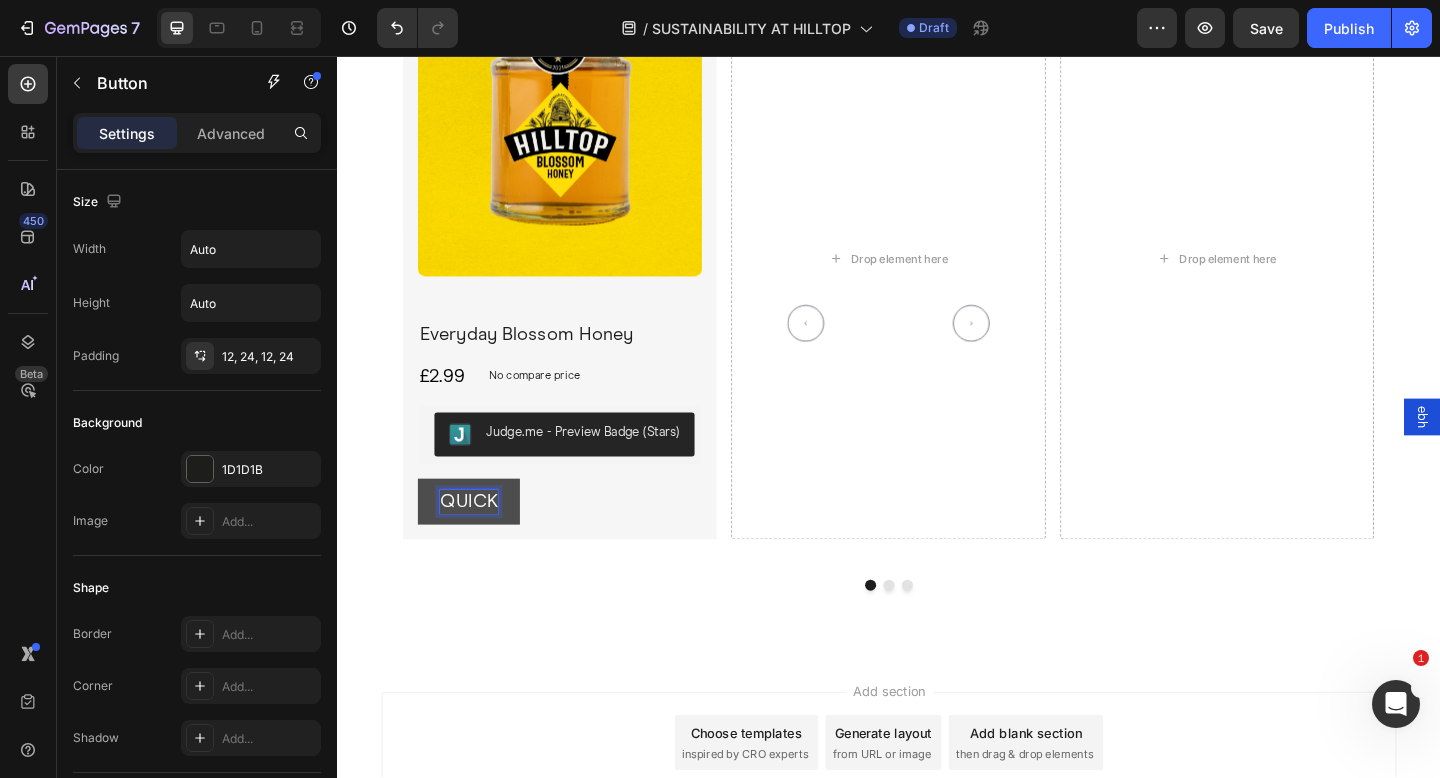 click on "QUICK" at bounding box center (480, 541) 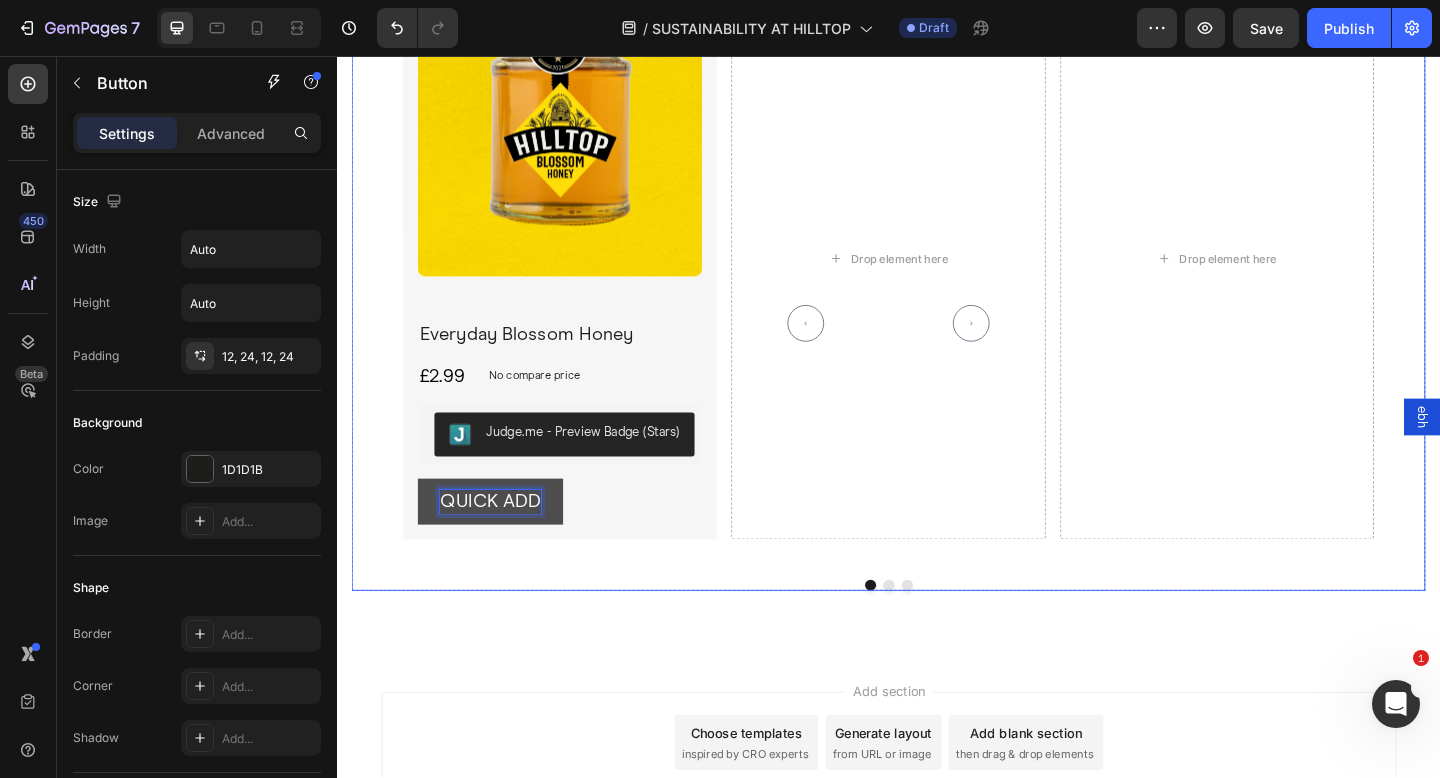click on "Product Images Everyday Blossom Honey Product Title £2.99 Product Price Product Price No compare price Product Price Row Judge.me - Preview Badge (Stars) Judge.me QUICK ADD Button   0 Product
Drop element here
Drop element here
Carousel" at bounding box center (937, 304) 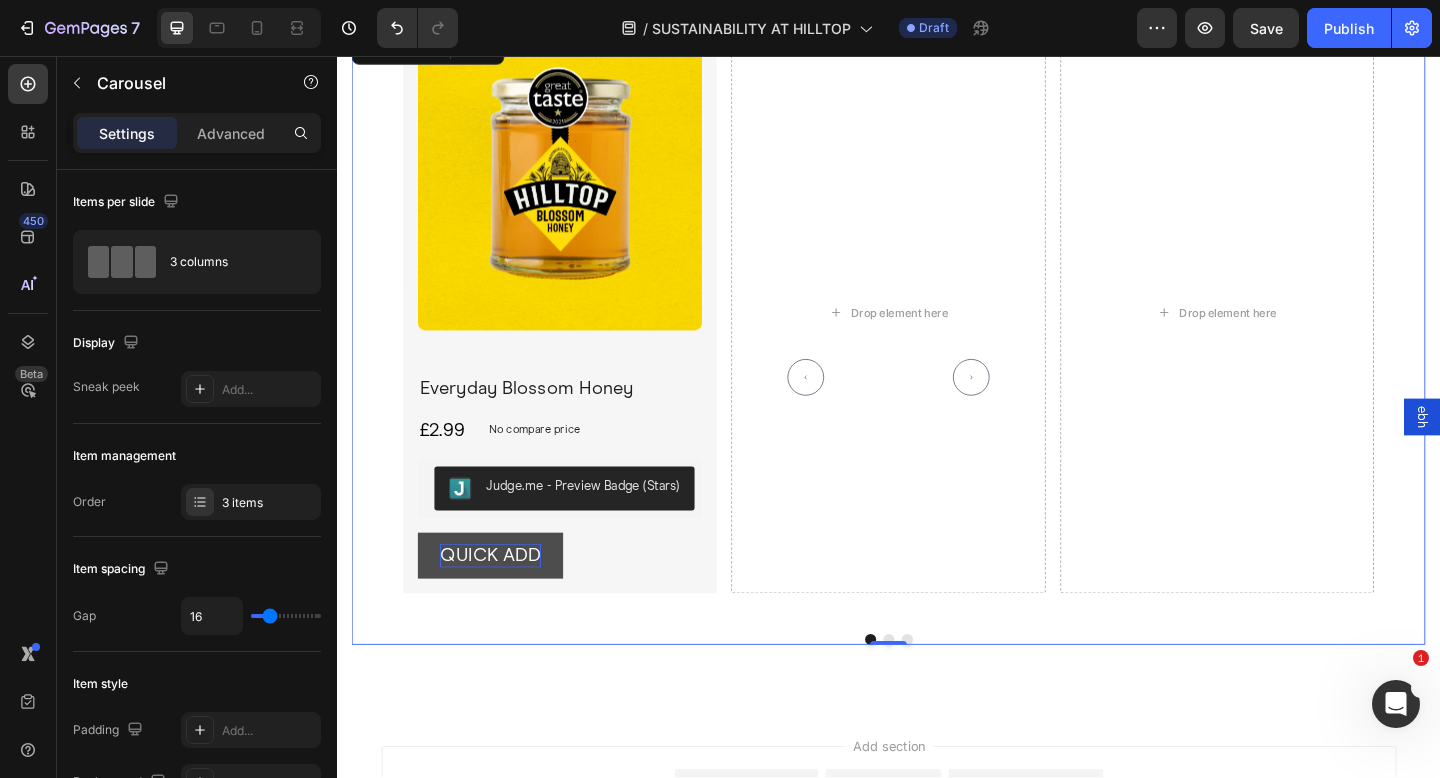 scroll, scrollTop: 4412, scrollLeft: 0, axis: vertical 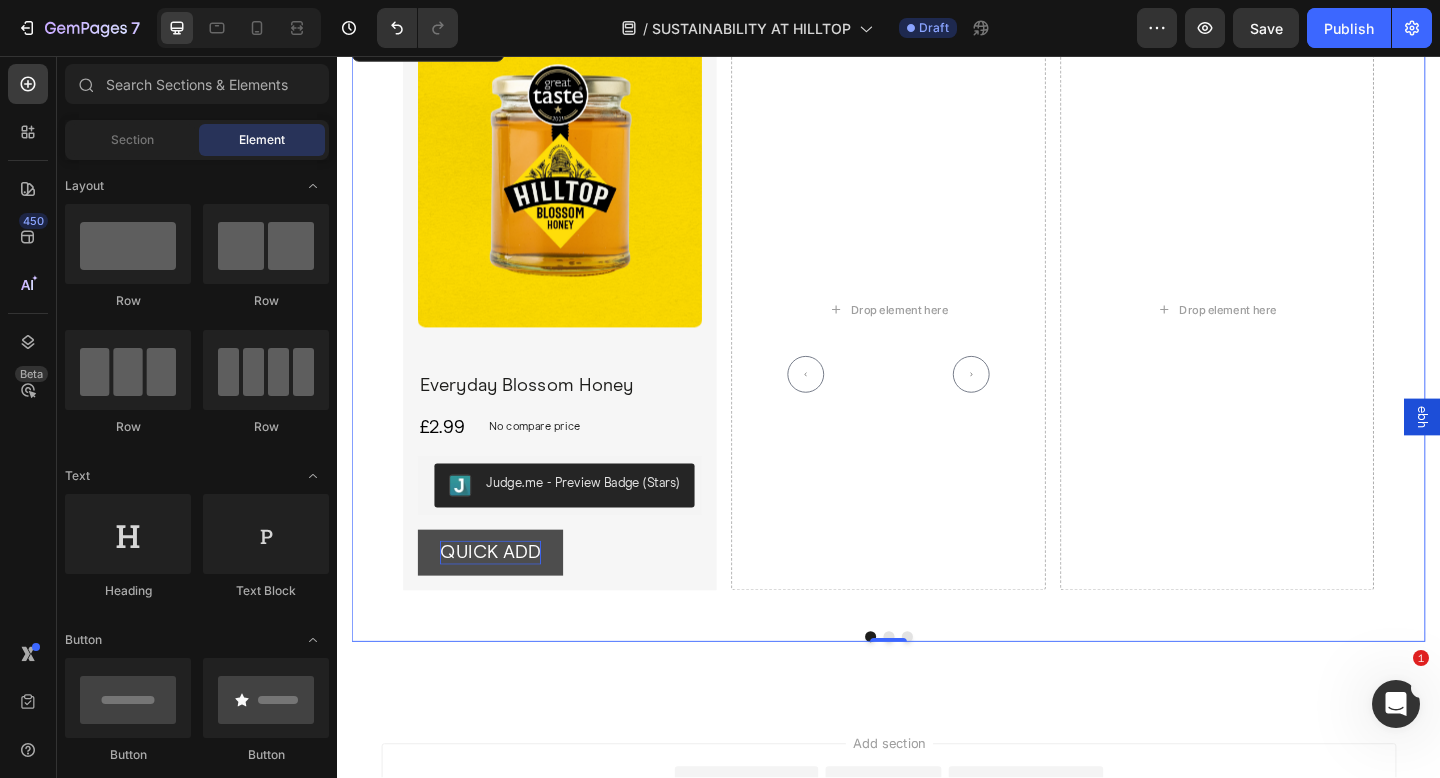 click on "Add section Choose templates inspired by CRO experts Generate layout from URL or image Add blank section then drag & drop elements" at bounding box center (937, 887) 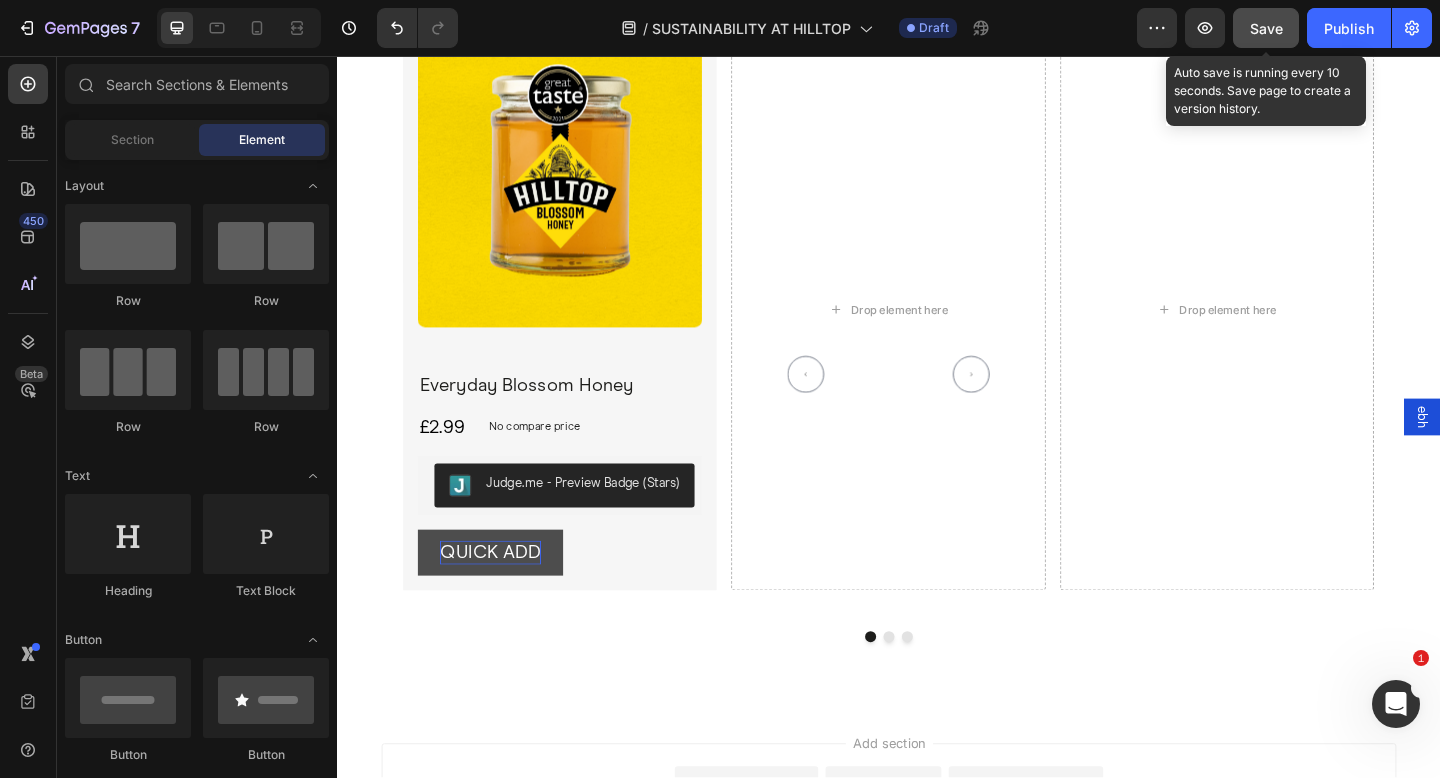click on "Save" 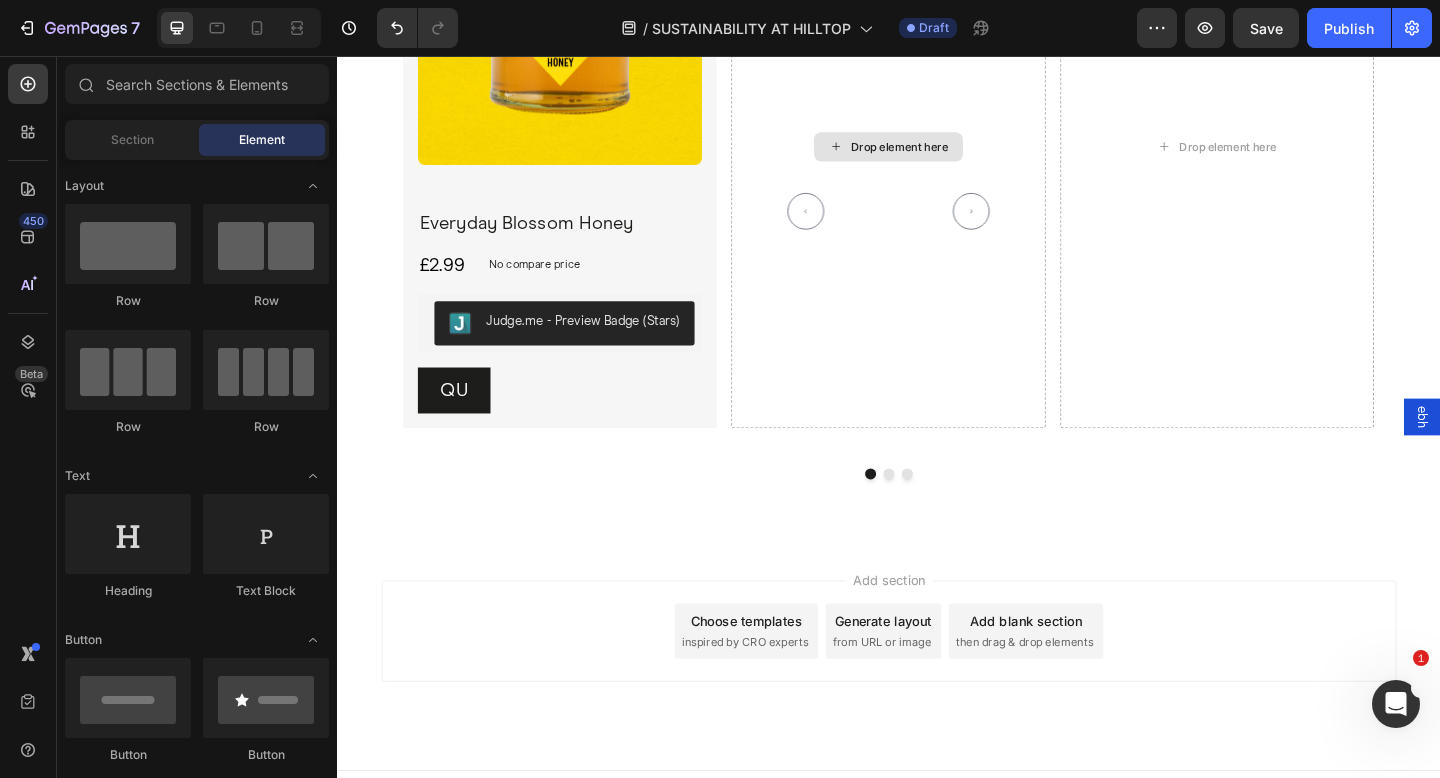 scroll, scrollTop: 4589, scrollLeft: 0, axis: vertical 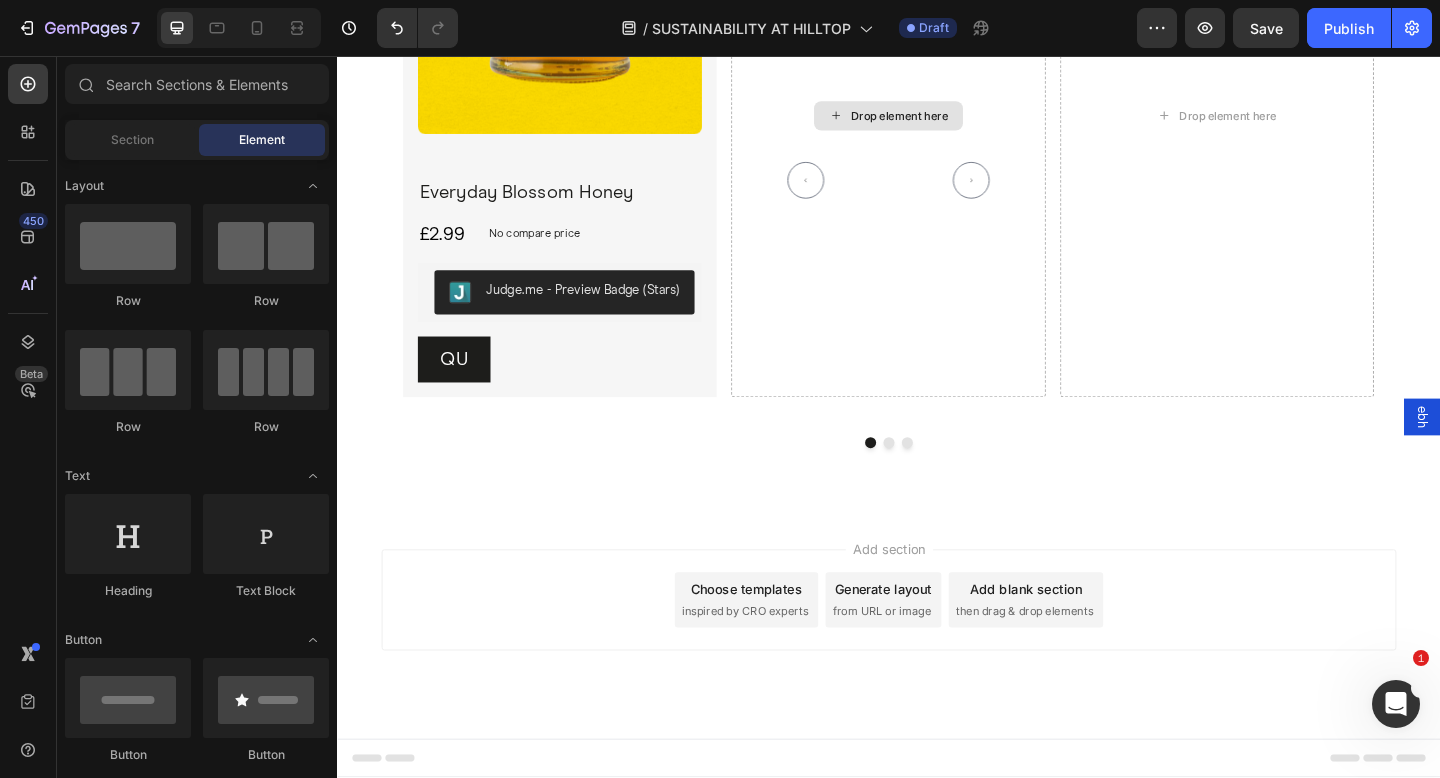 select on "574481186310718251" 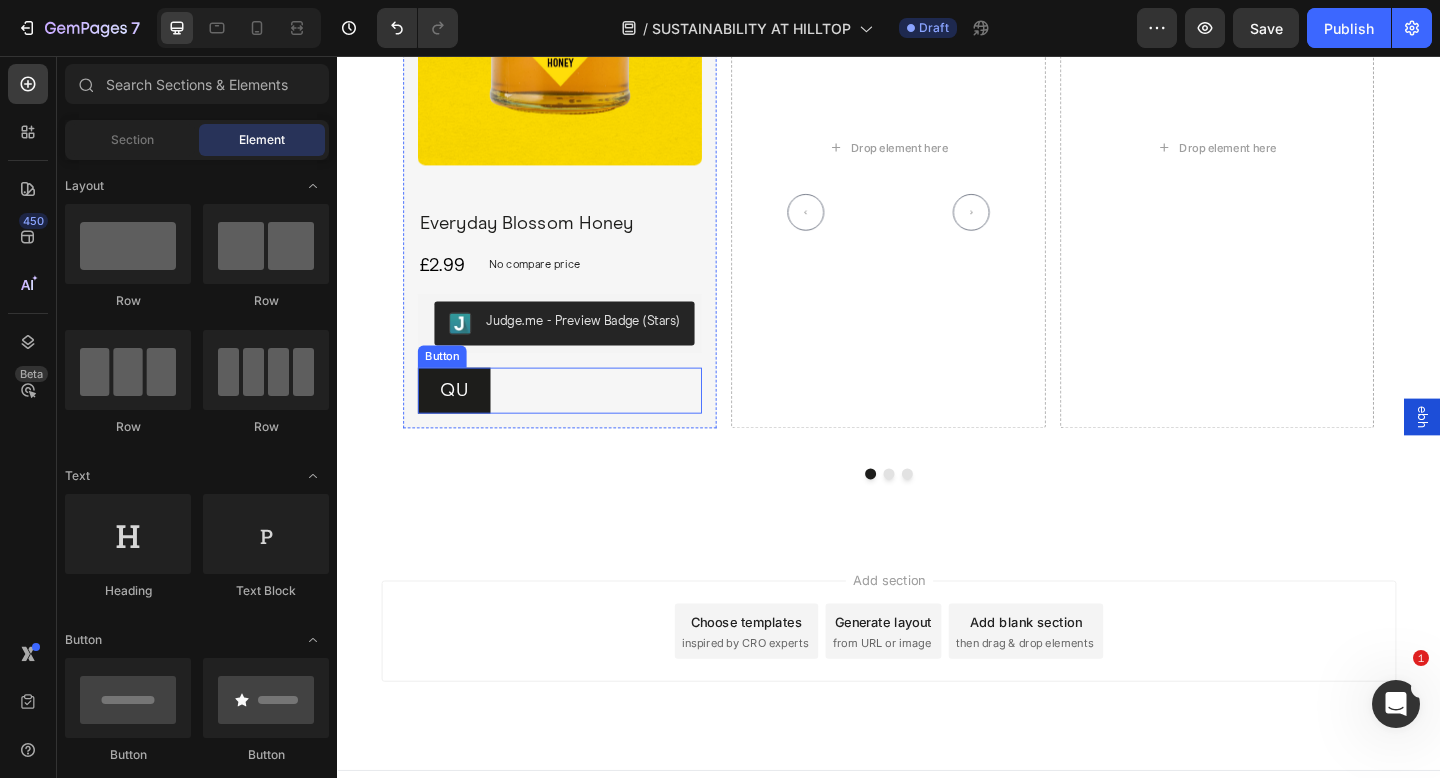 click on "QU Button" at bounding box center (579, 420) 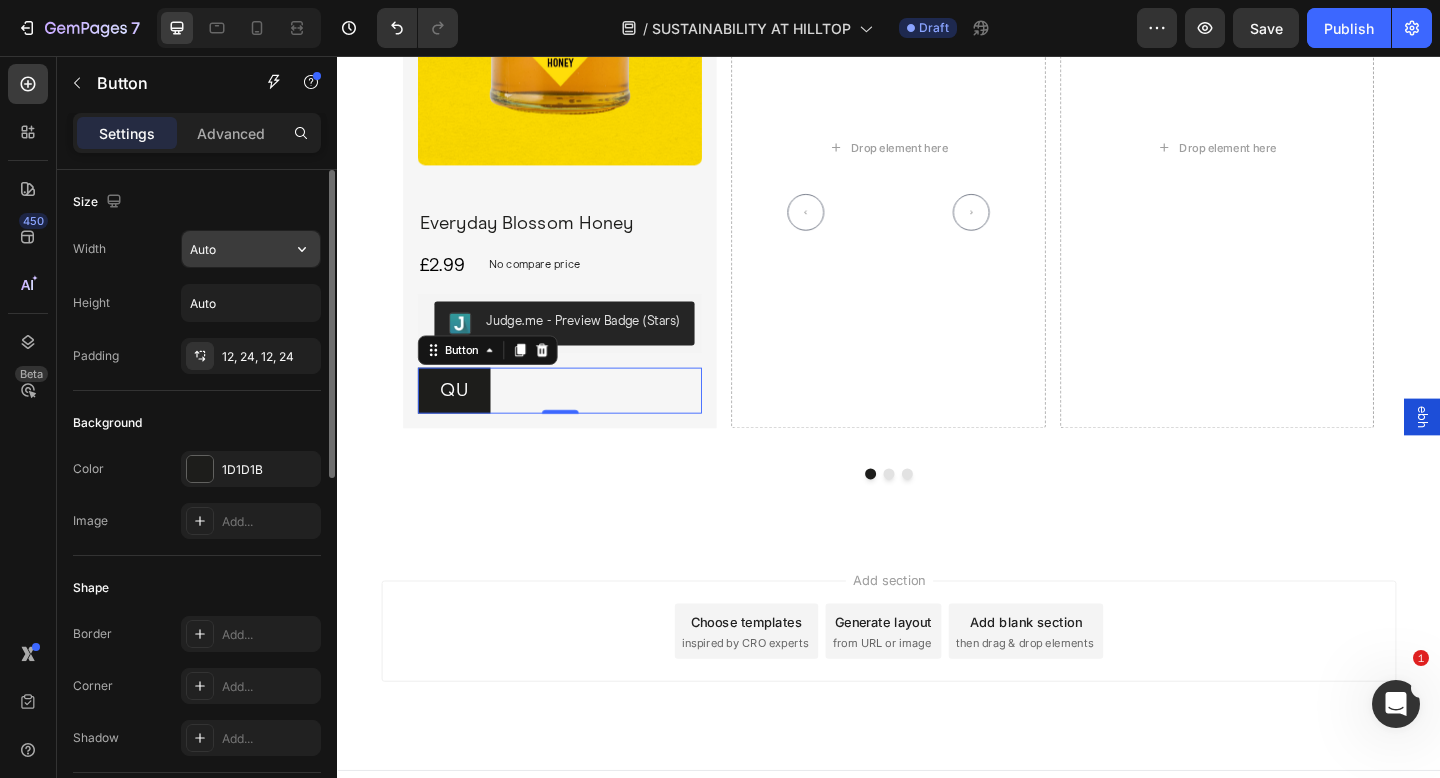 click on "Auto" at bounding box center (251, 249) 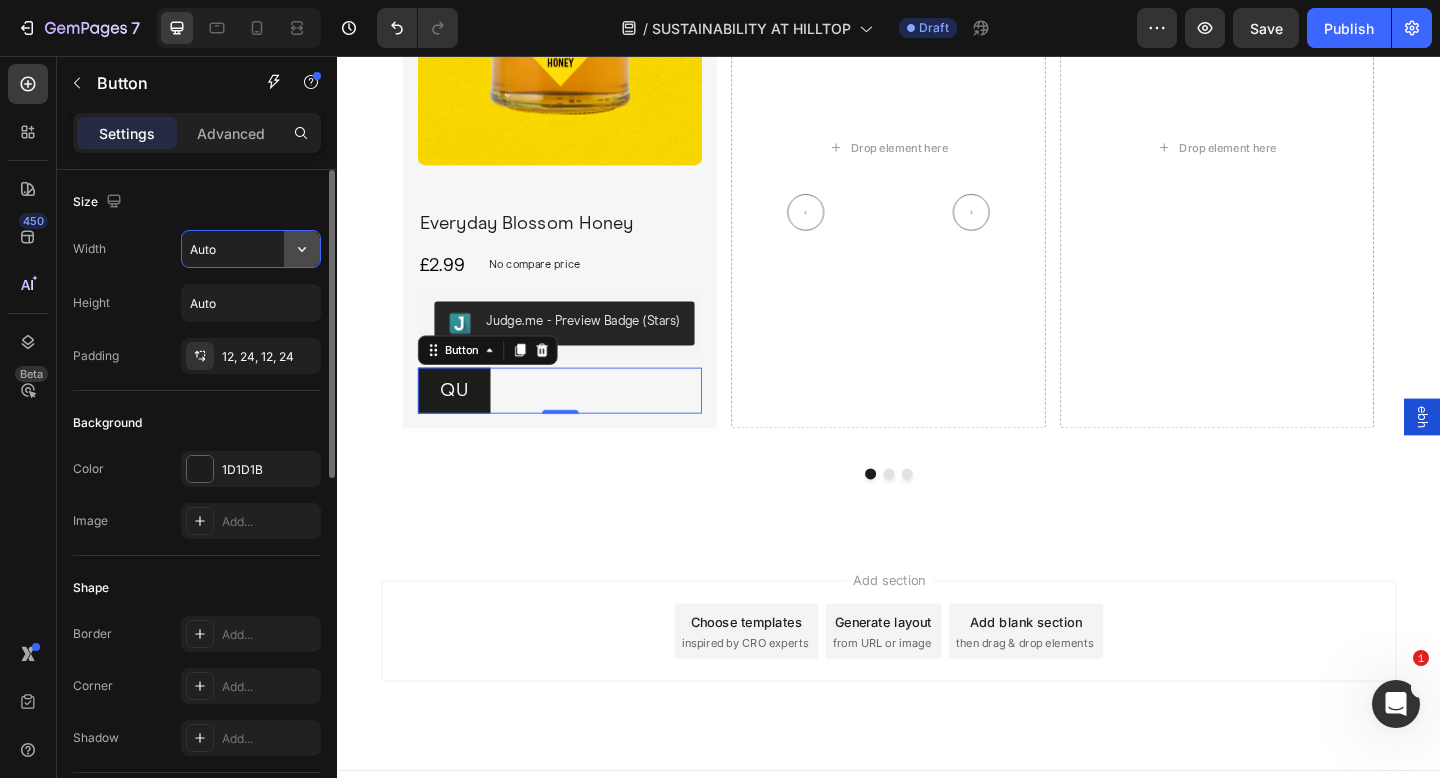 click 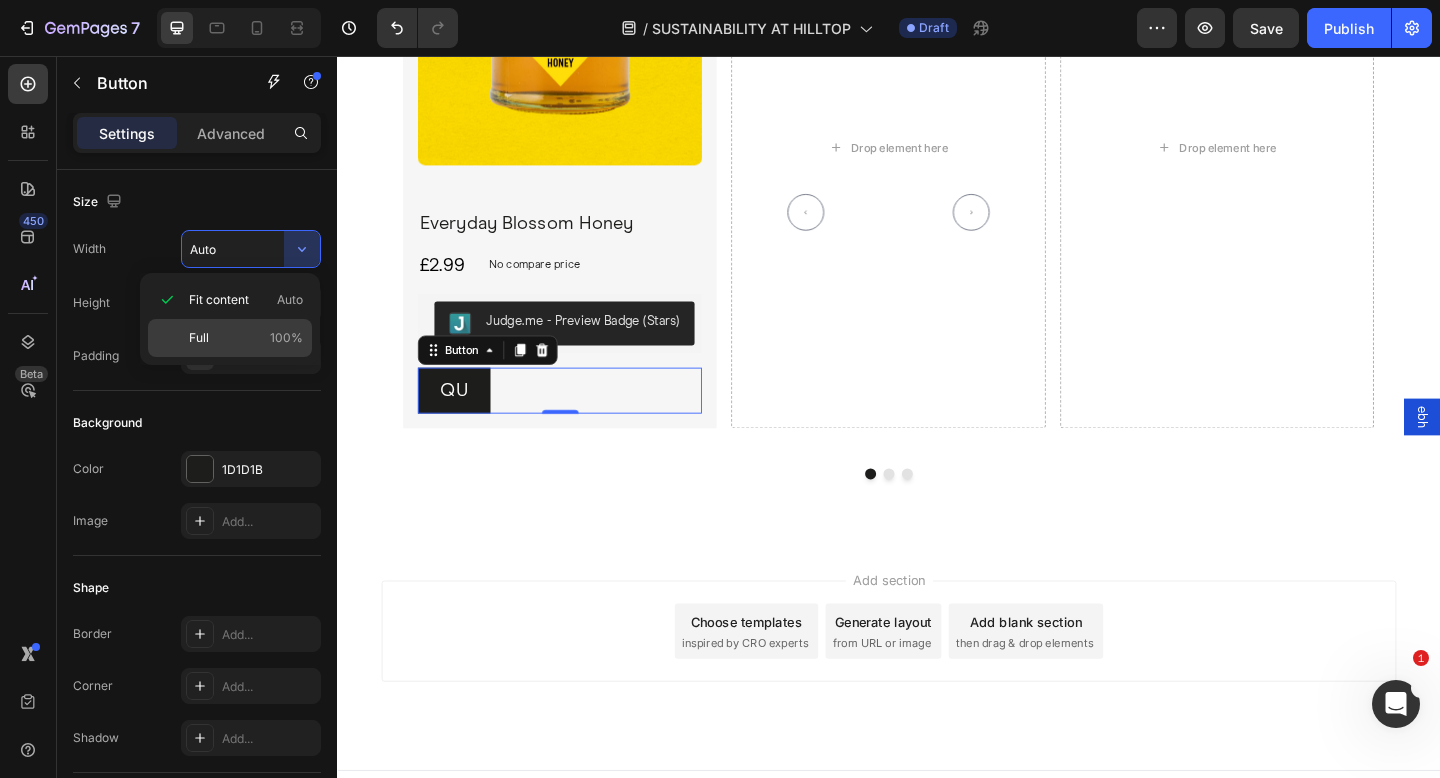 click on "Full 100%" at bounding box center (246, 338) 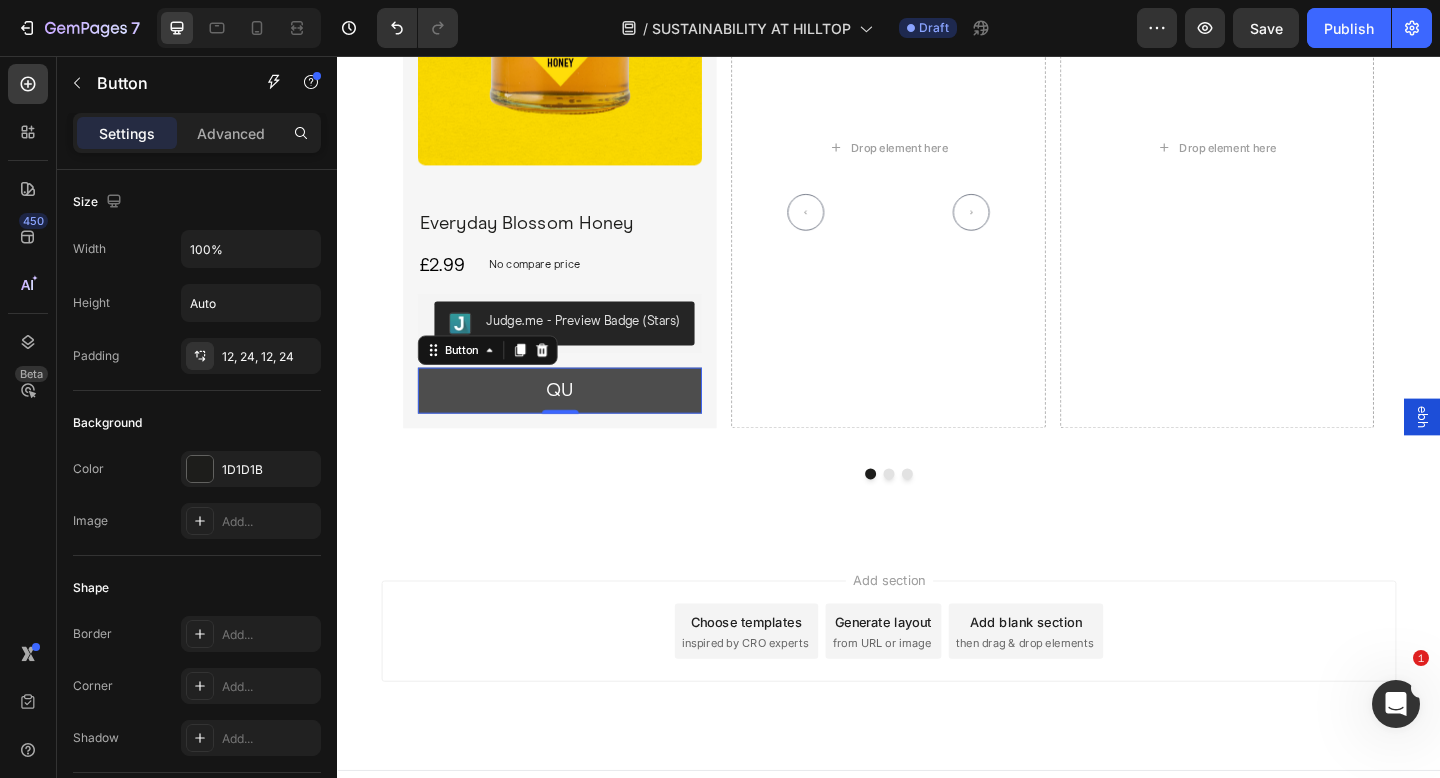 click on "QU" at bounding box center (579, 420) 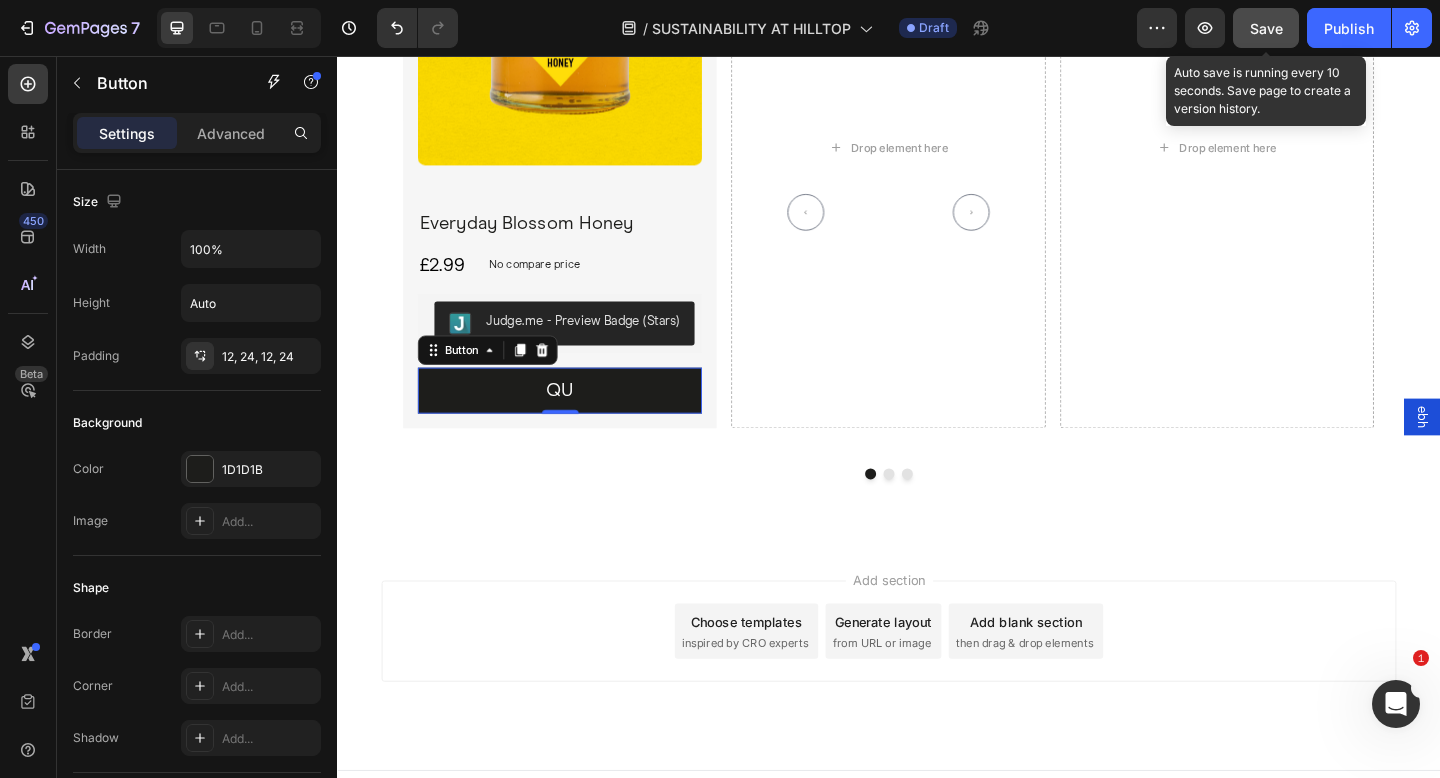 click on "Save" 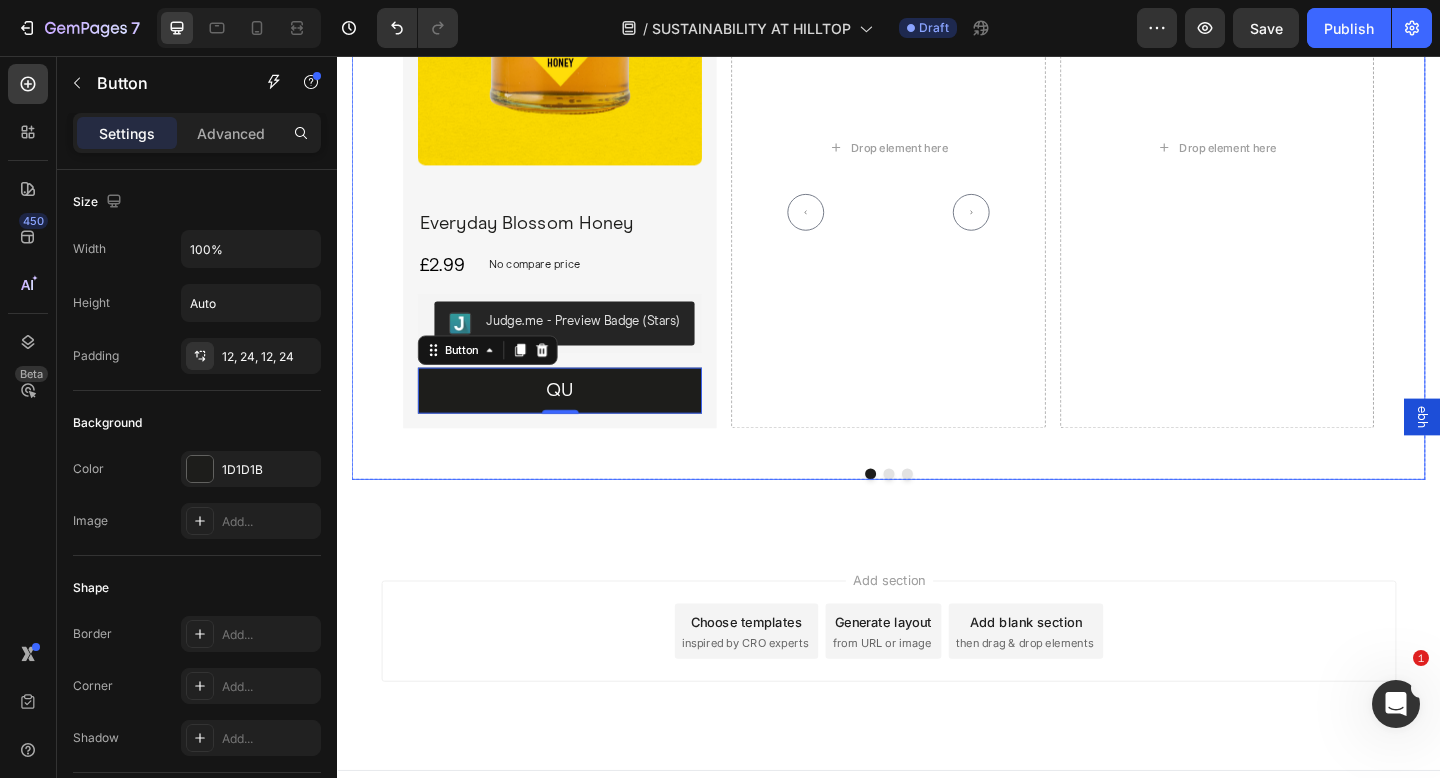 scroll, scrollTop: 4623, scrollLeft: 0, axis: vertical 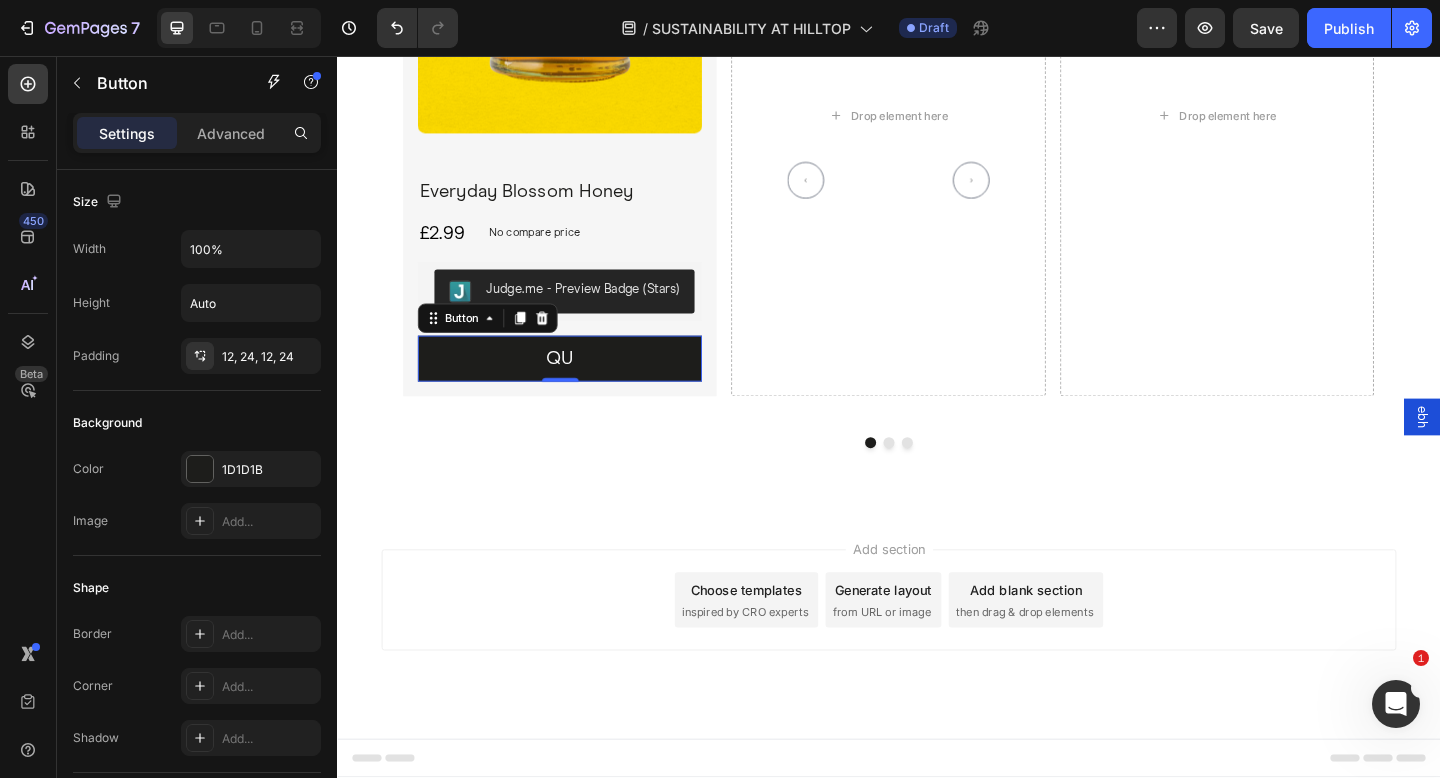 click on "Add section Choose templates inspired by CRO experts Generate layout from URL or image Add blank section then drag & drop elements" at bounding box center (937, 648) 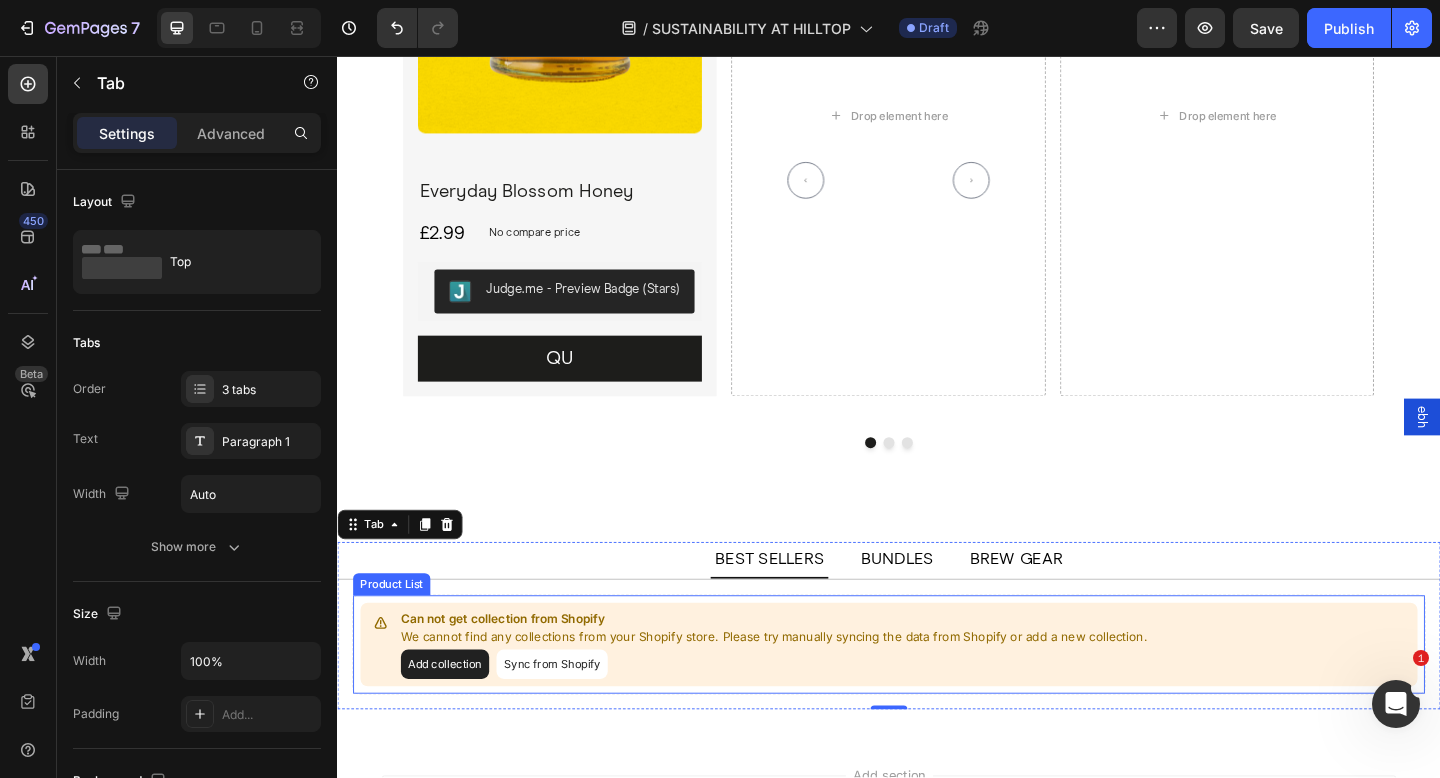 click on "Can not get collection from Shopify We cannot find any collections from your Shopify store. Please try manually syncing the data from Shopify or add a new collection.   Add collection Sync from Shopify" at bounding box center (937, 696) 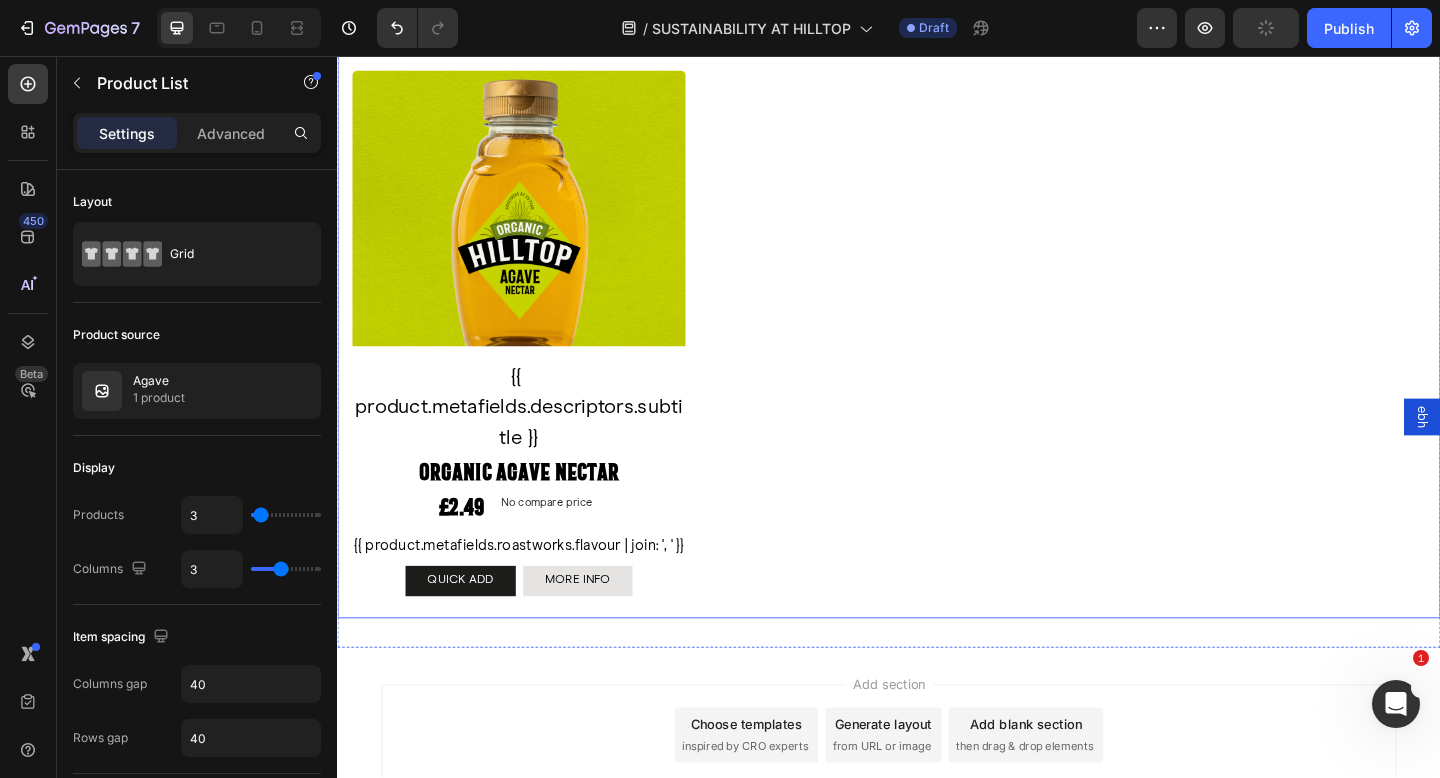 scroll, scrollTop: 5226, scrollLeft: 0, axis: vertical 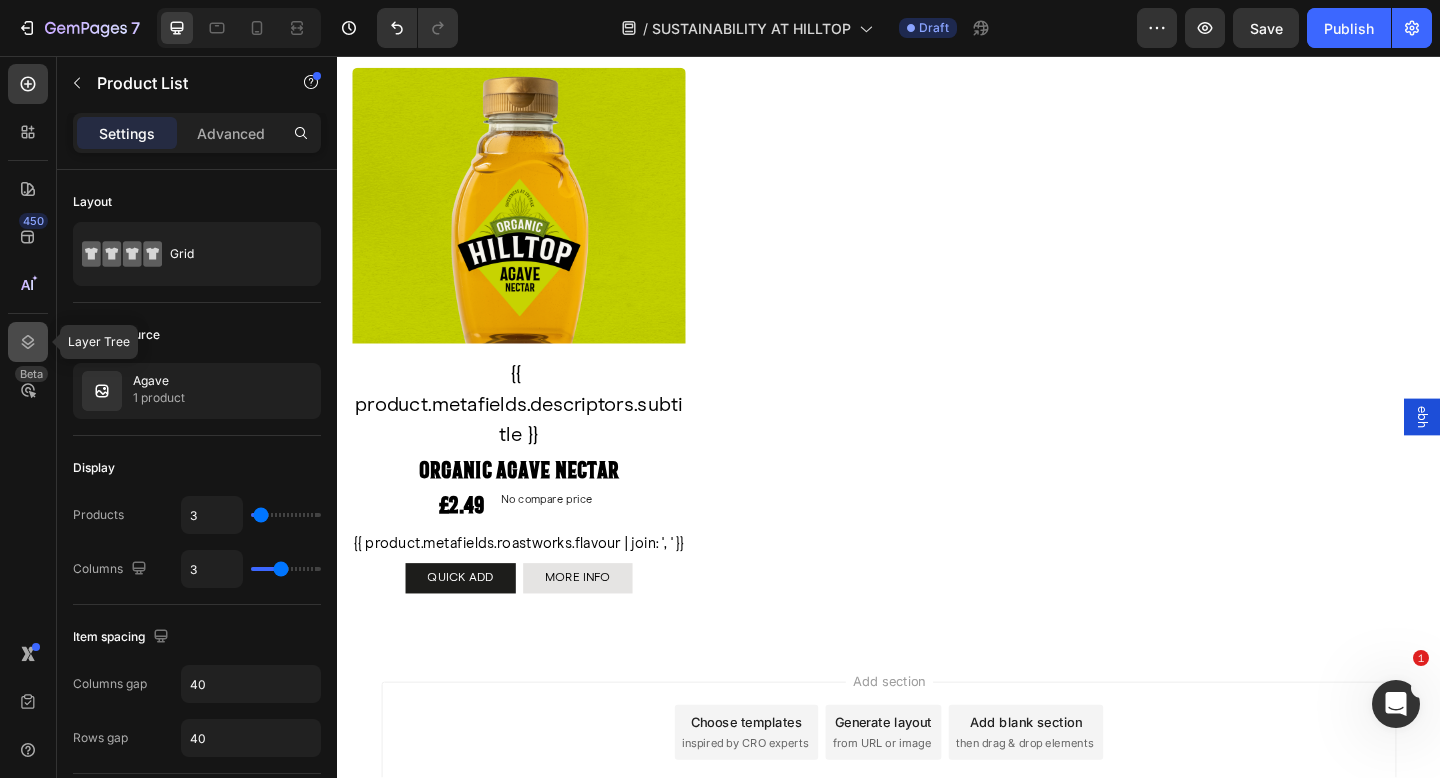 click 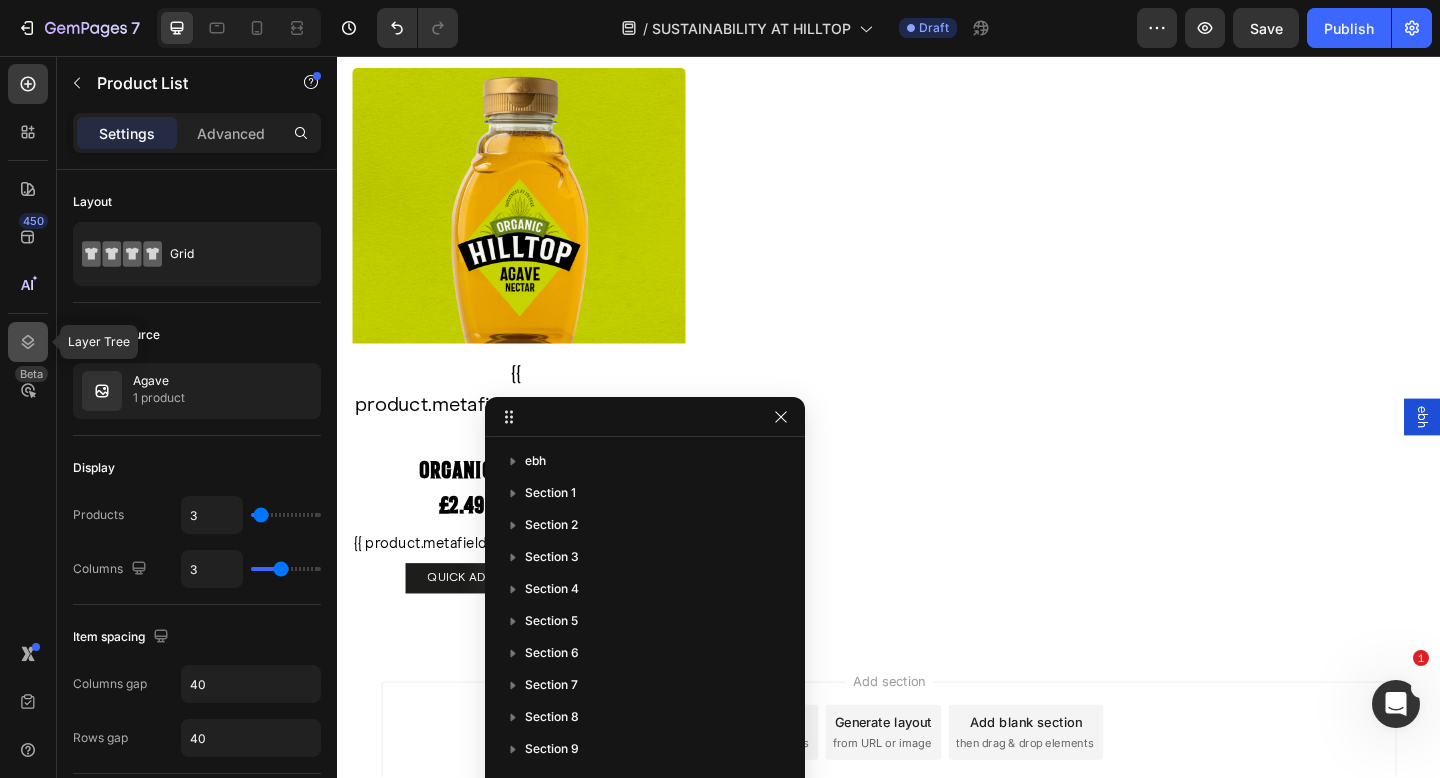 scroll, scrollTop: 278, scrollLeft: 0, axis: vertical 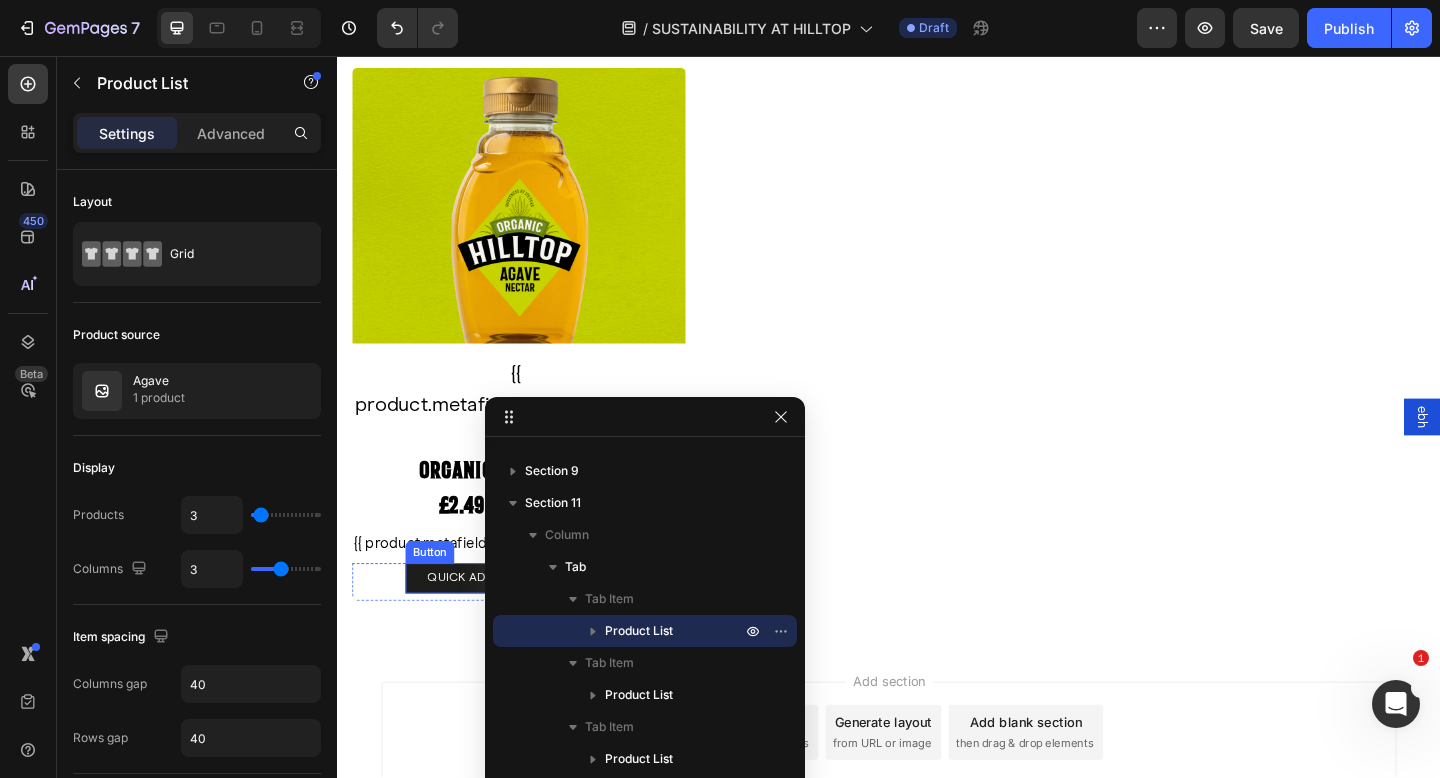 click on "QUICK ADD Button MORE INFO Product View More Row" at bounding box center [534, 628] 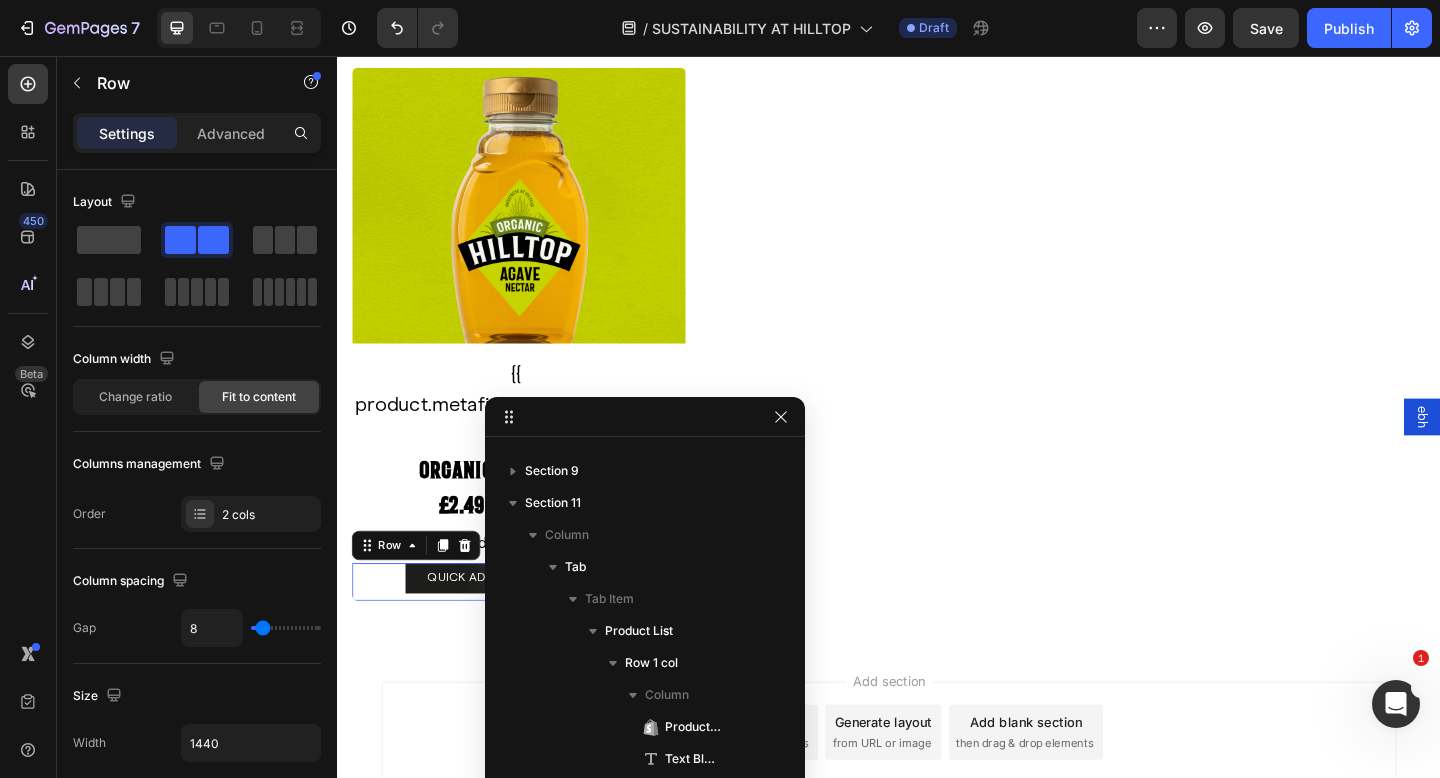 scroll, scrollTop: 566, scrollLeft: 0, axis: vertical 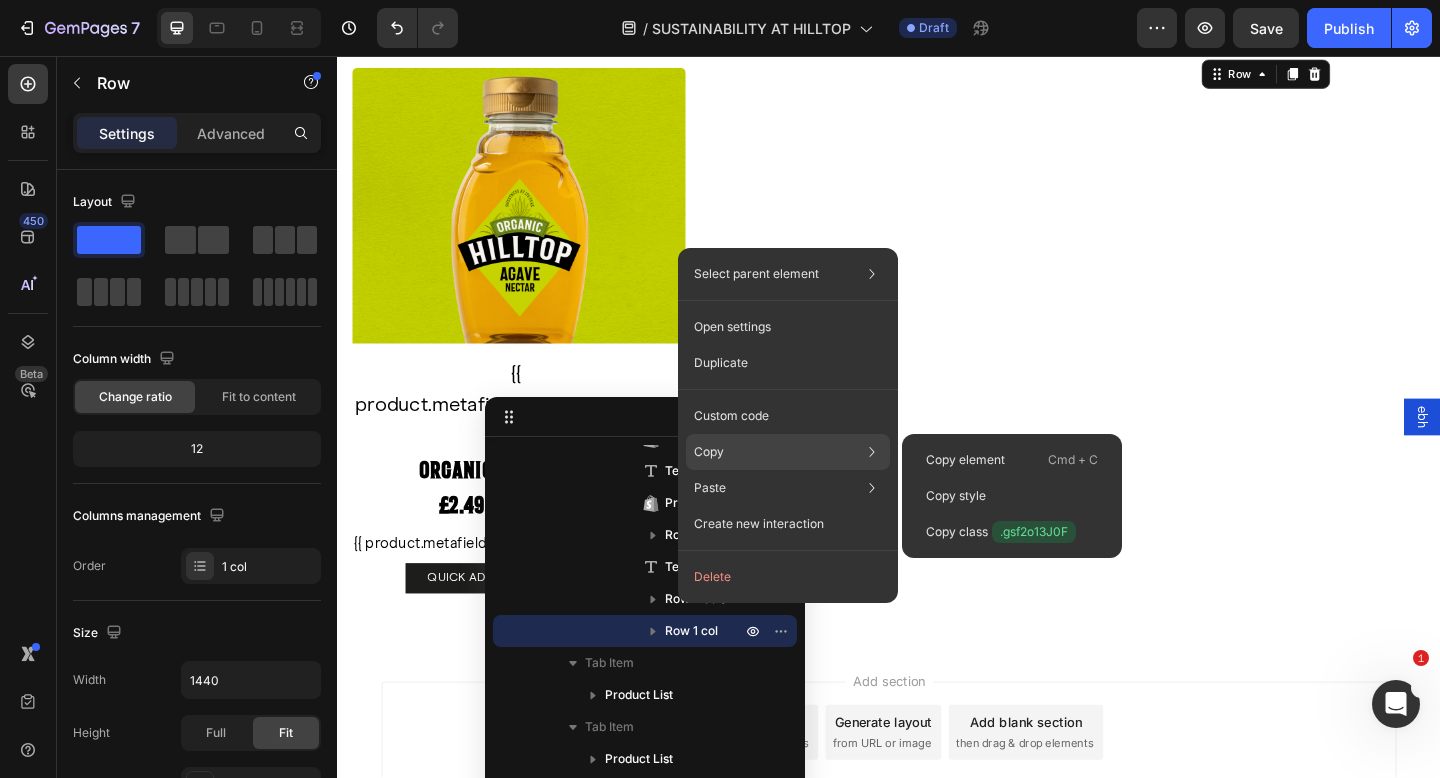 click on "Copy Copy element  Cmd + C Copy style  Copy class  .gsf2o13J0F" 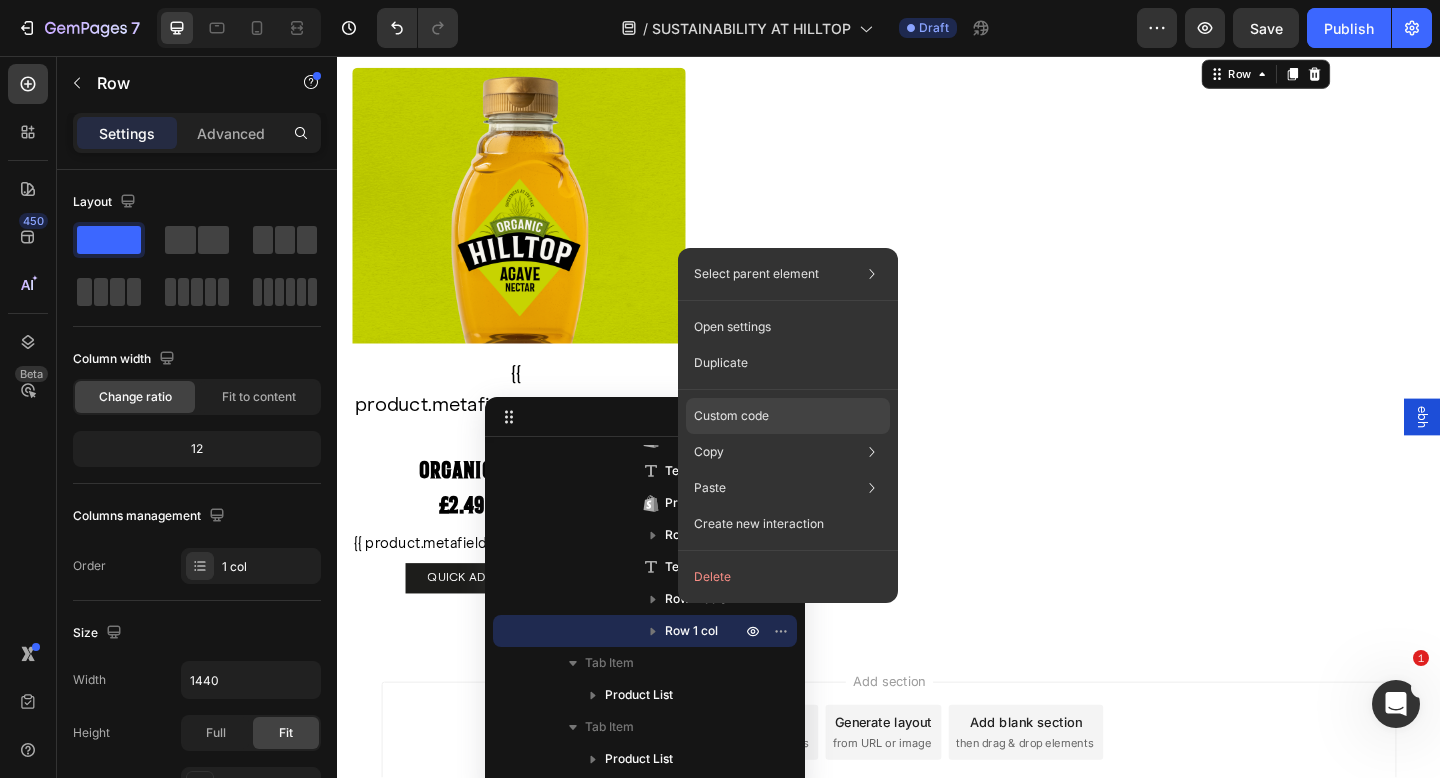 click on "Custom code" 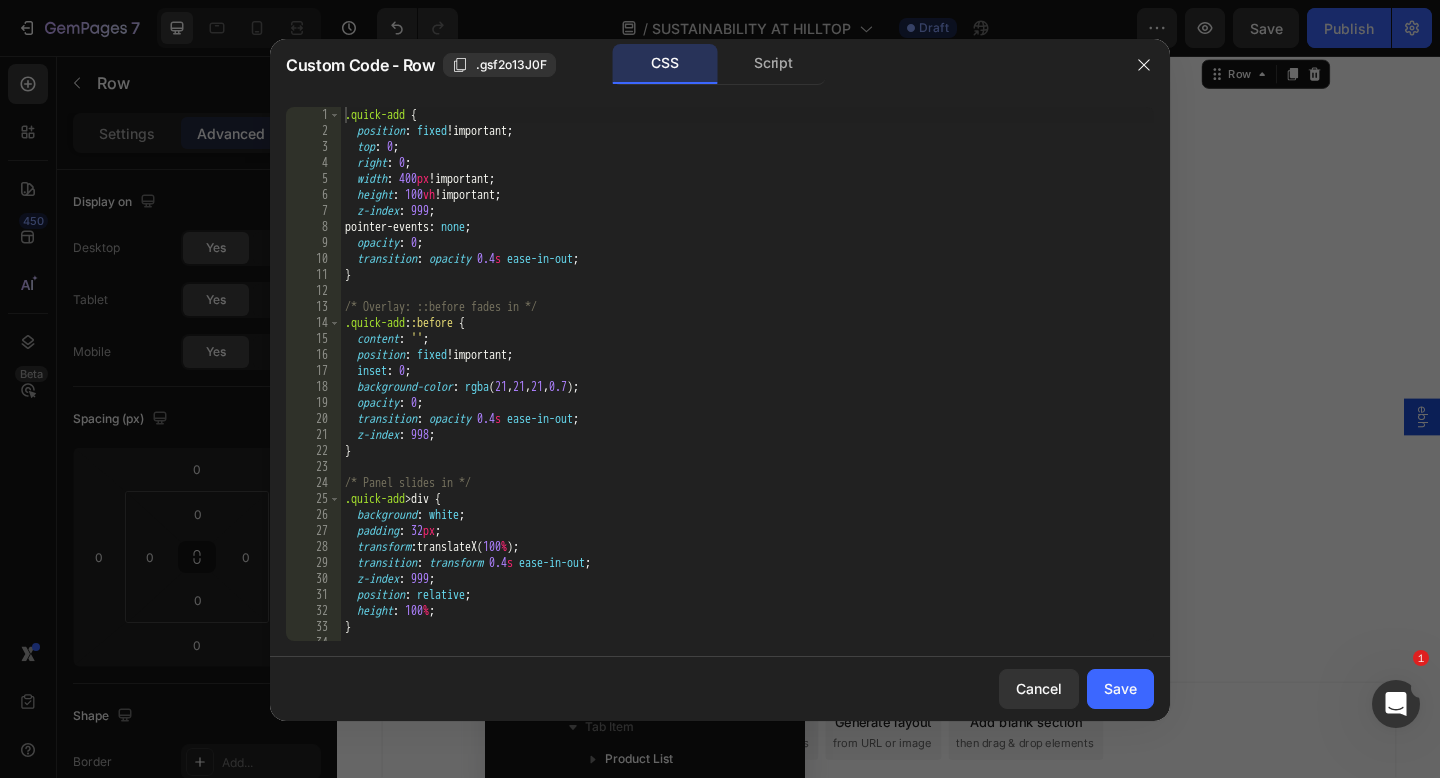 type on "transition: opacity 0.4s ease-in-out;" 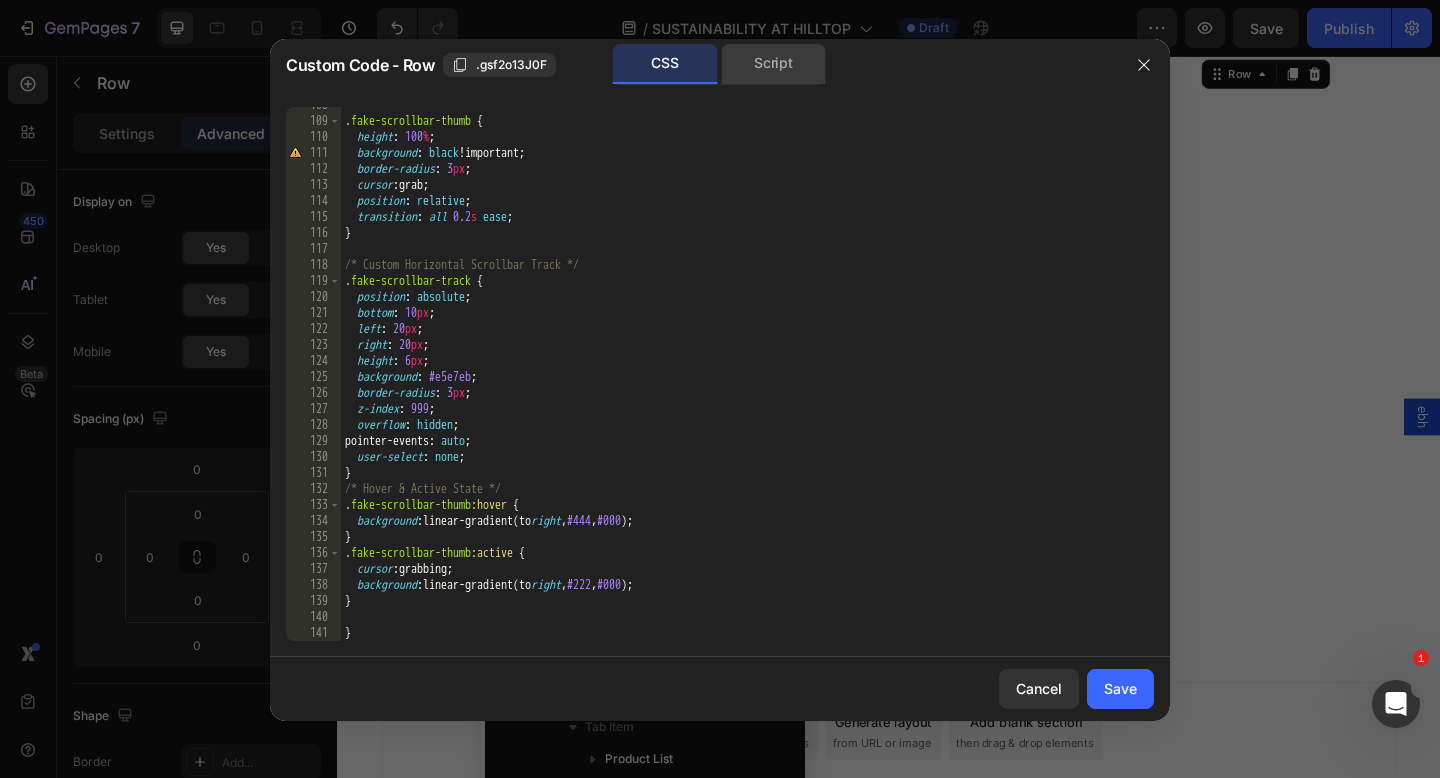 click on "Script" 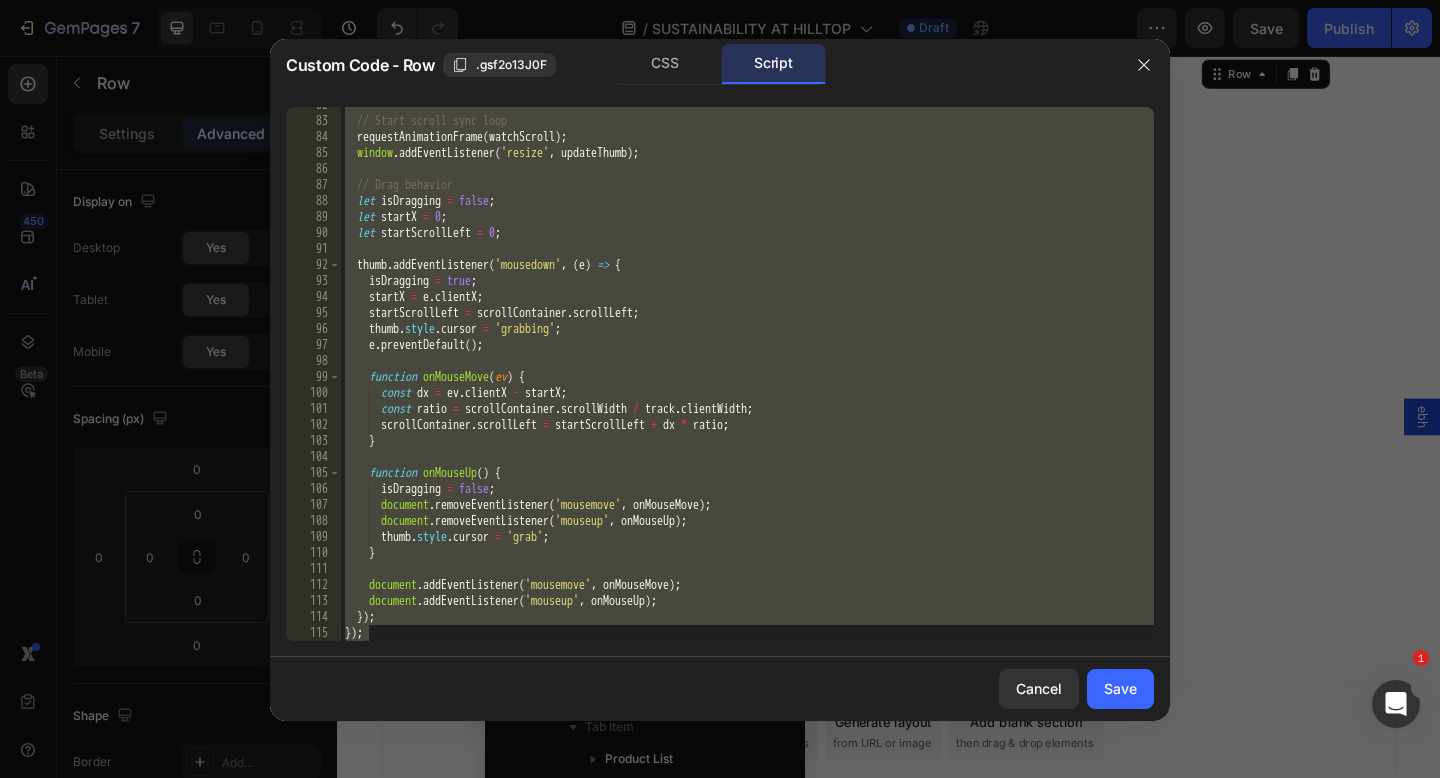 scroll, scrollTop: 1322, scrollLeft: 0, axis: vertical 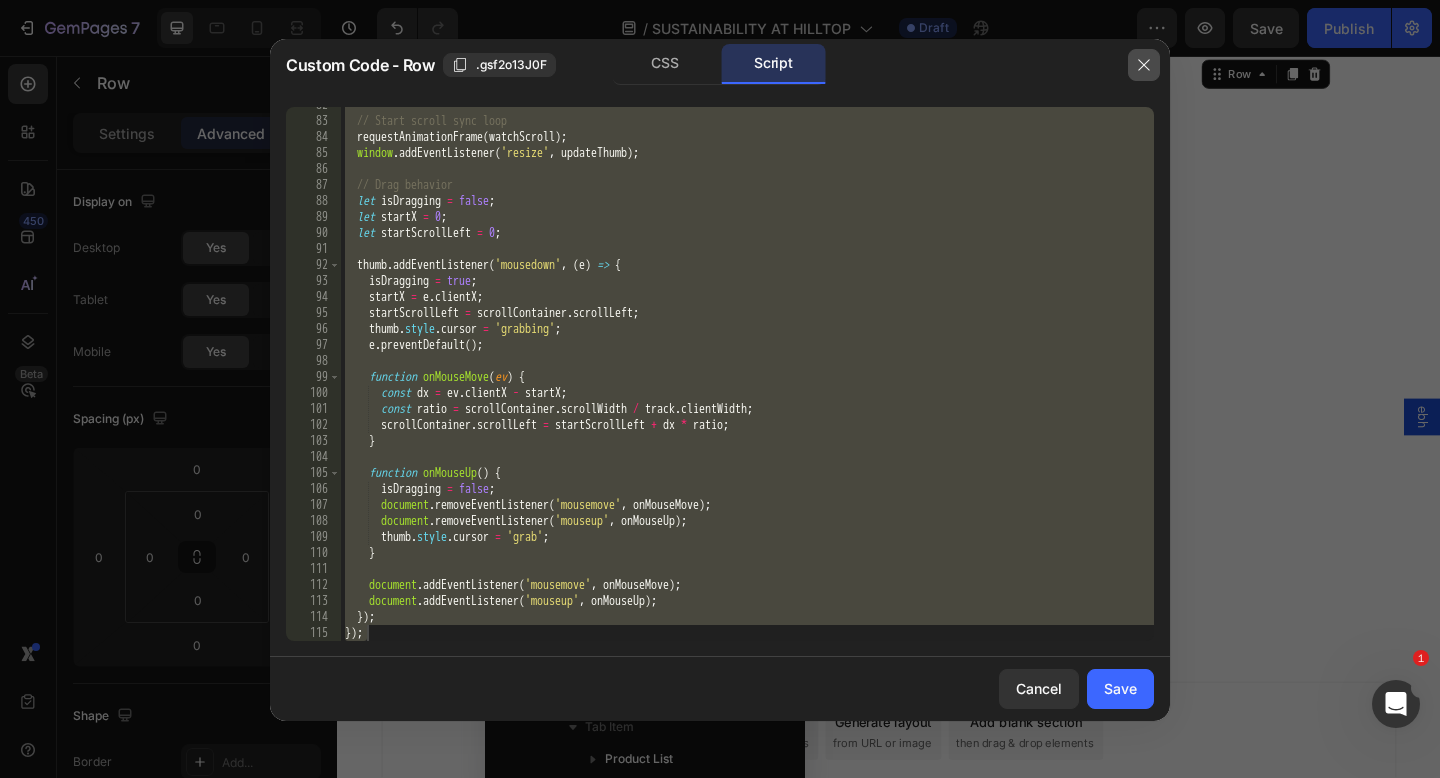 drag, startPoint x: 1149, startPoint y: 64, endPoint x: 598, endPoint y: 288, distance: 594.79156 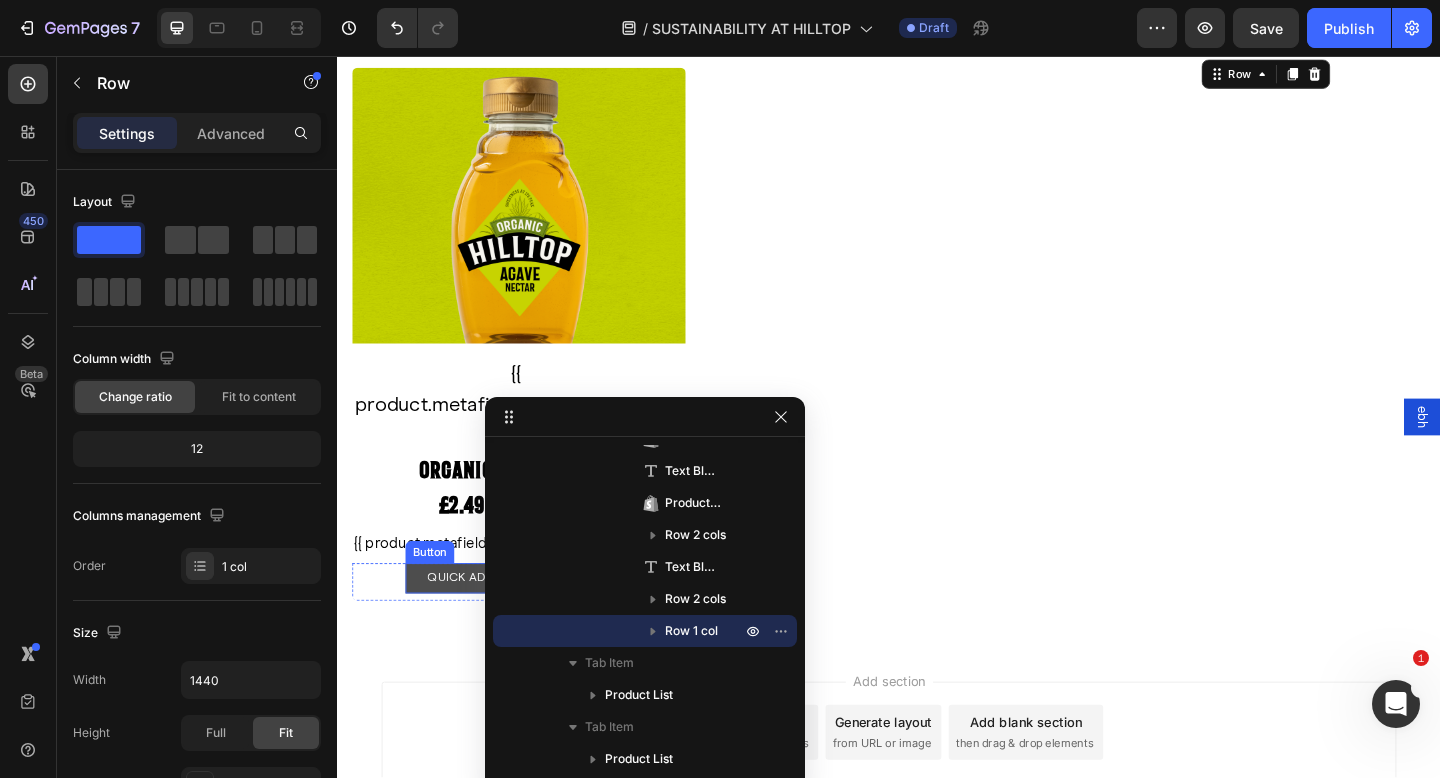 click on "QUICK ADD" at bounding box center (471, 624) 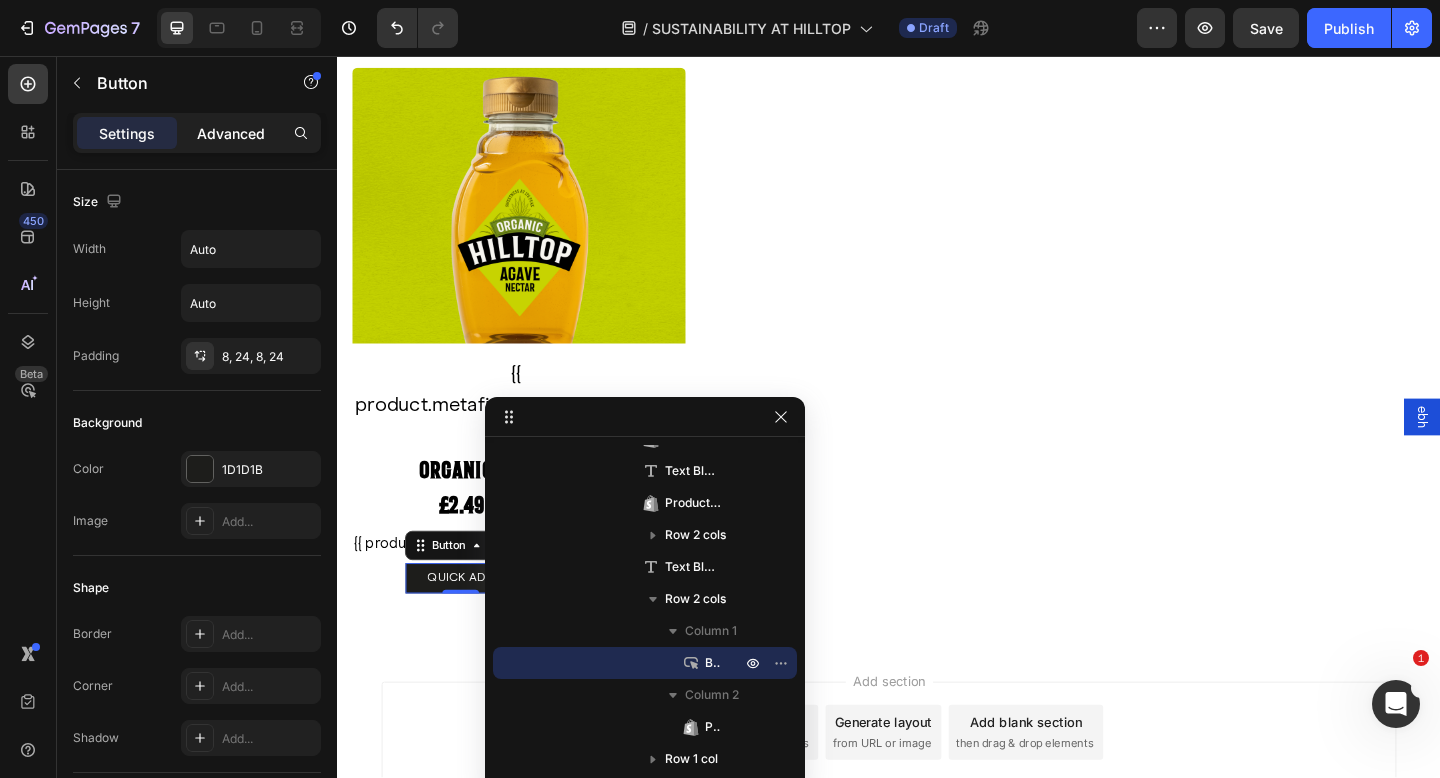 click on "Advanced" at bounding box center (231, 133) 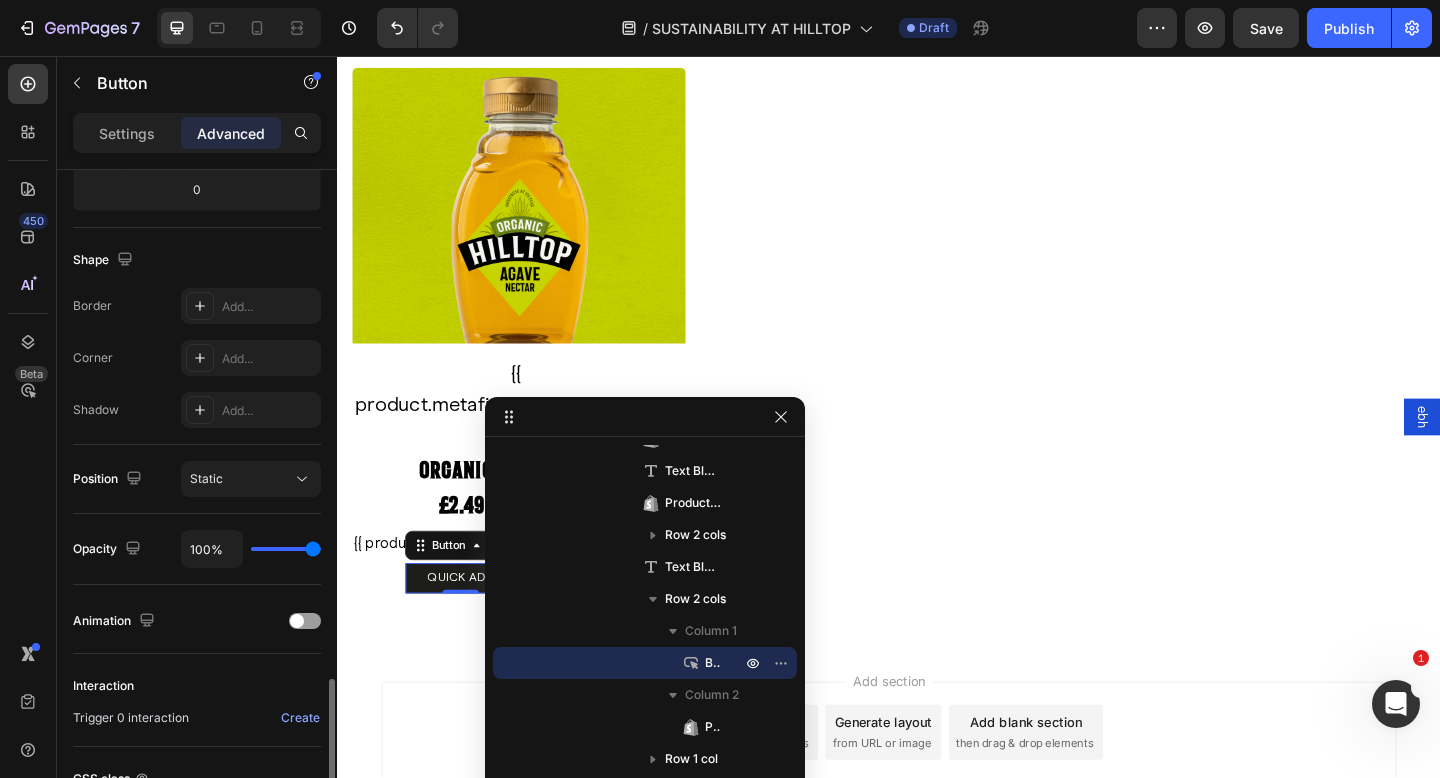 scroll, scrollTop: 639, scrollLeft: 0, axis: vertical 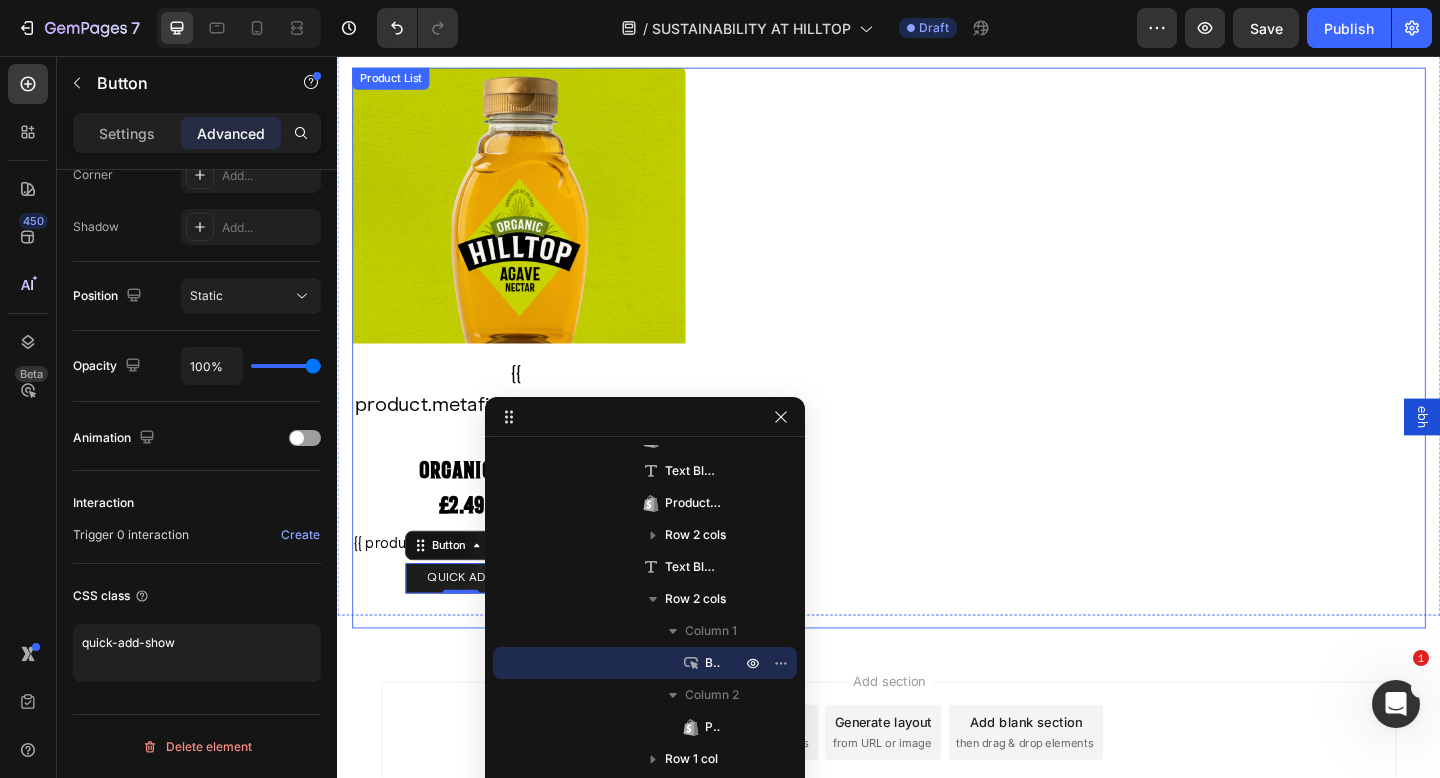 click 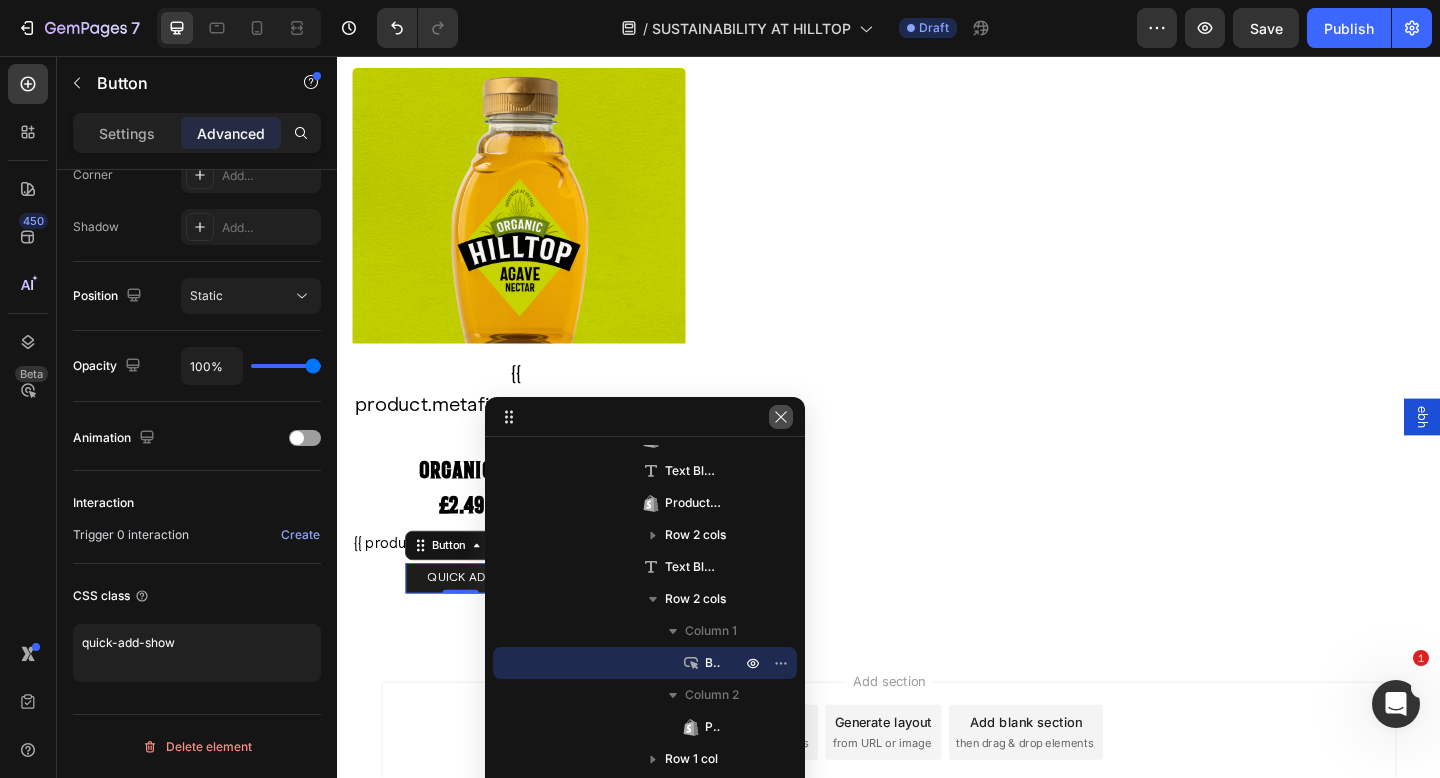 click 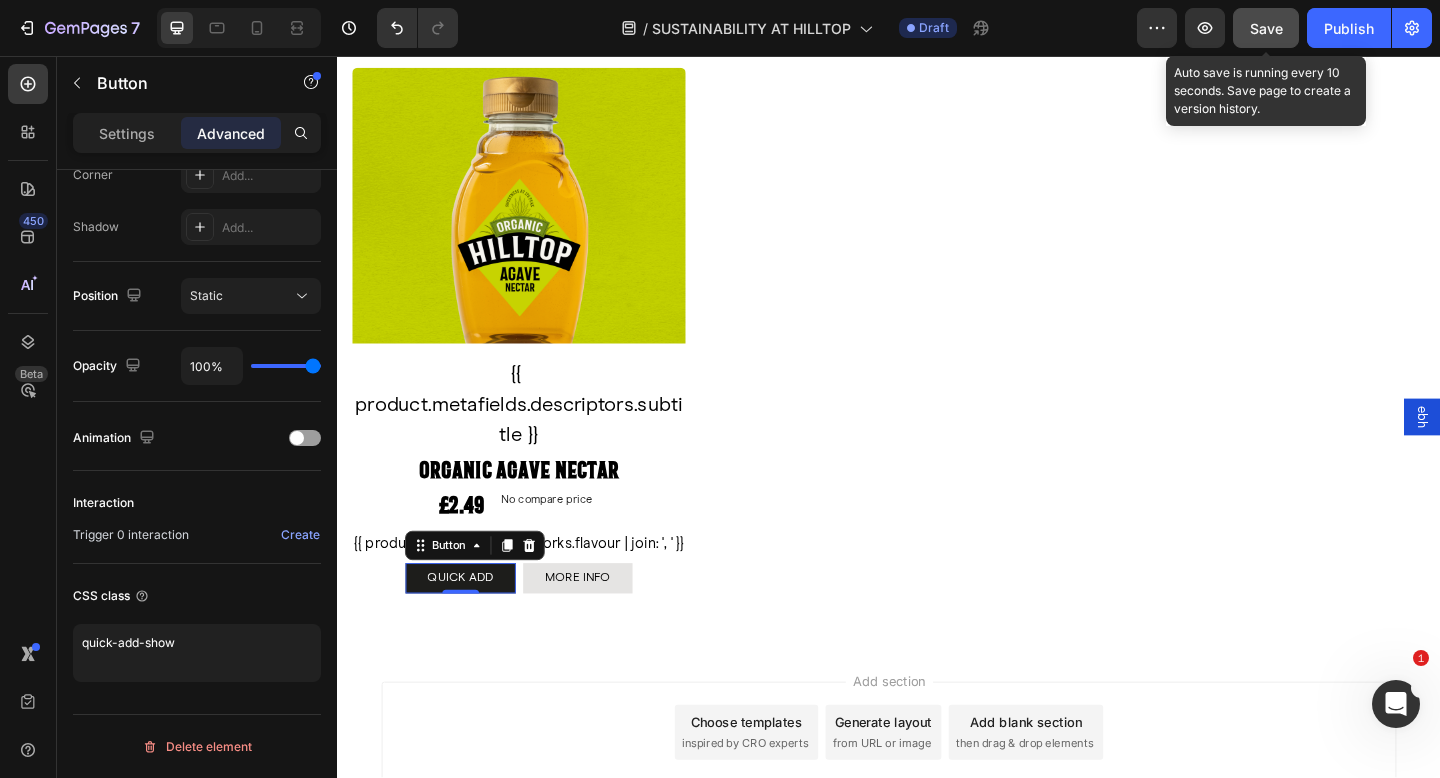 click on "Save" at bounding box center (1266, 28) 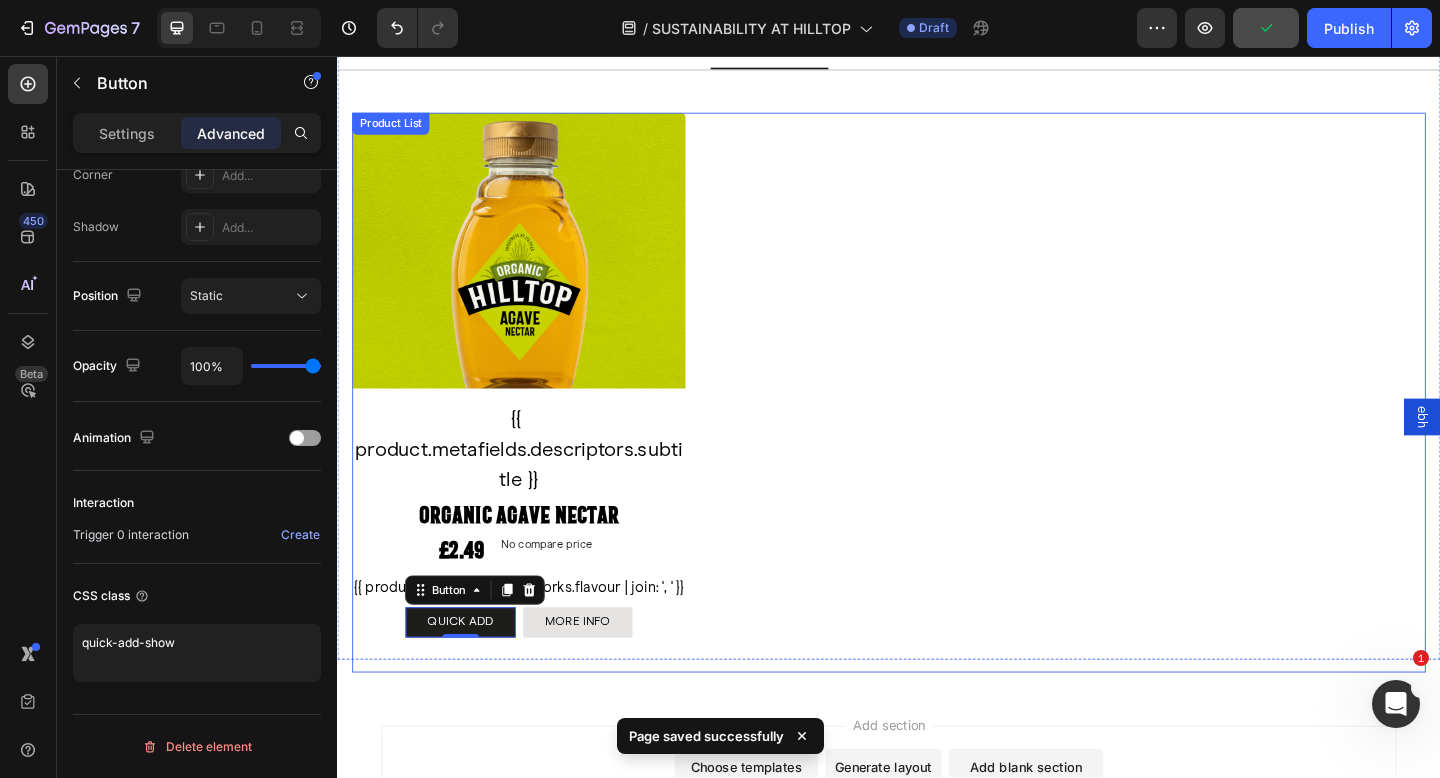 select on "574481186310718251" 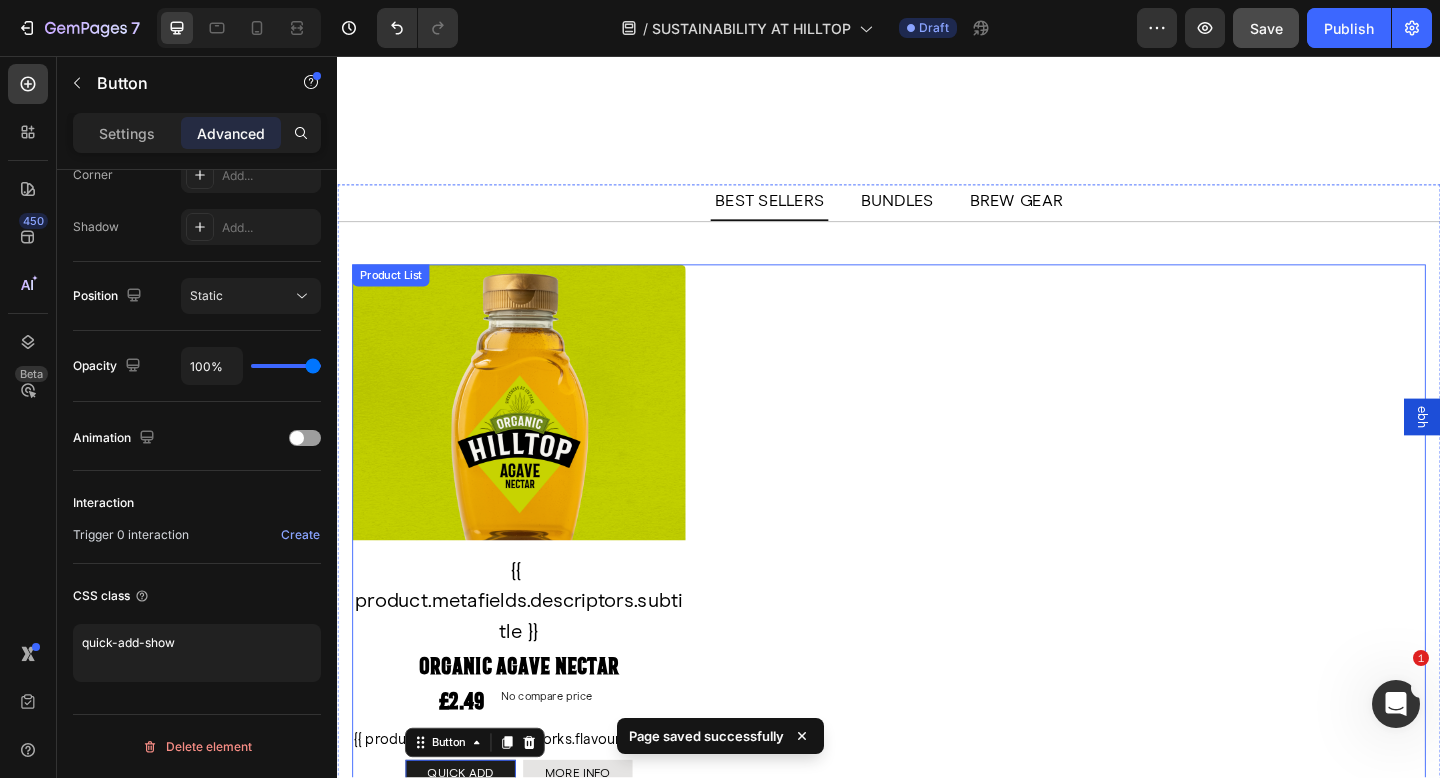 click on "Product Images {{ product.metafields.descriptors.subtitle }} Text Block Organic Agave Nectar Product Title £2.49 Product Price Product Price No compare price Product Price Row {{ product.metafields.roastworks.flavour | join: ', ' }} Text Block QUICK ADD Button   0 MORE INFO Product View More Row
Icon Hilltop Product Vendor Organic Agave Nectar Product Title £2.49 Product Price Product Price No compare price Product Price Row Size: Squeezy - 330g Squeezy - 330g Squeezy - 330g Squeezy - 330g Squeezy - 680g Squeezy - 680g Squeezy - 680g Product Variants & Swatches
1
Product Quantity Add To cart Product Cart Button Row View full details Product View More Row Row Product List" at bounding box center [937, 573] 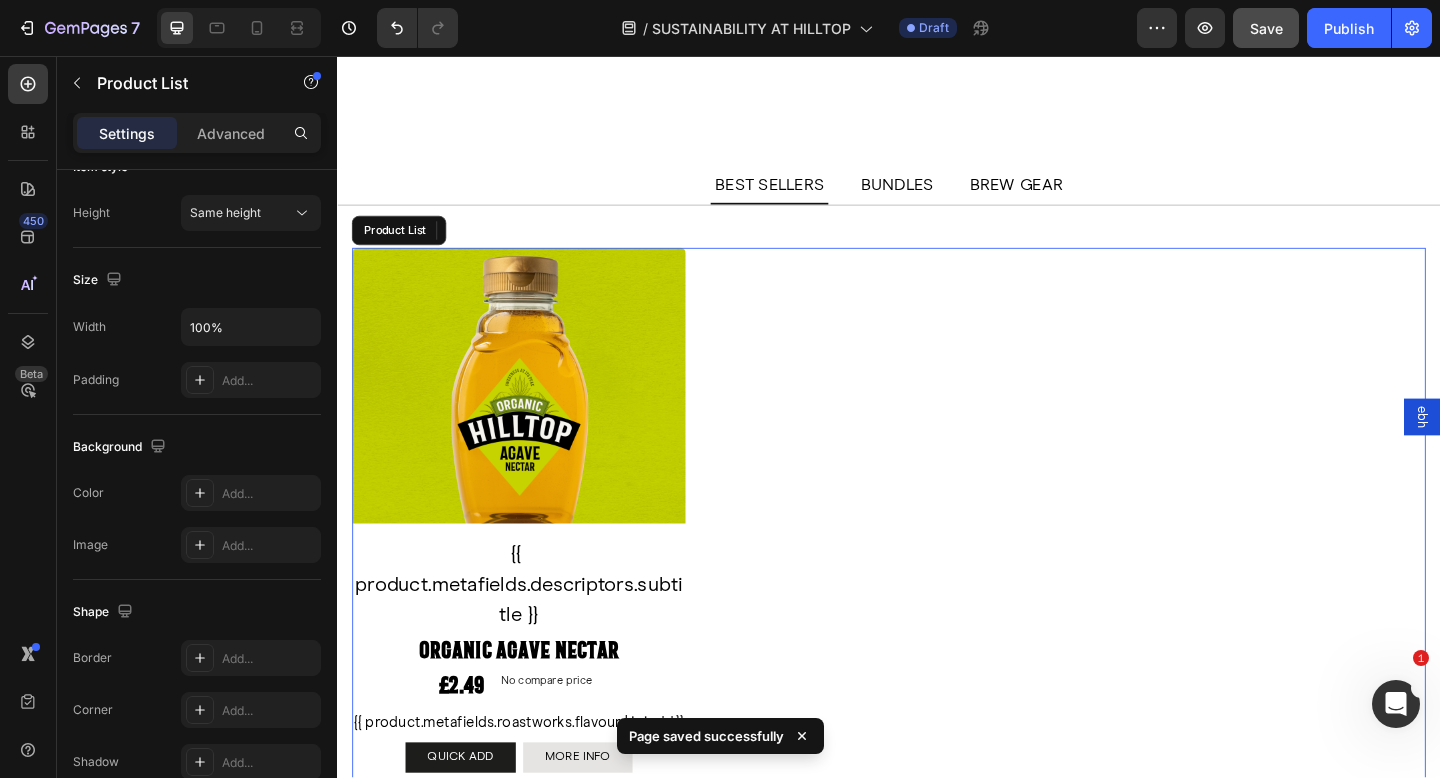 scroll, scrollTop: 4978, scrollLeft: 0, axis: vertical 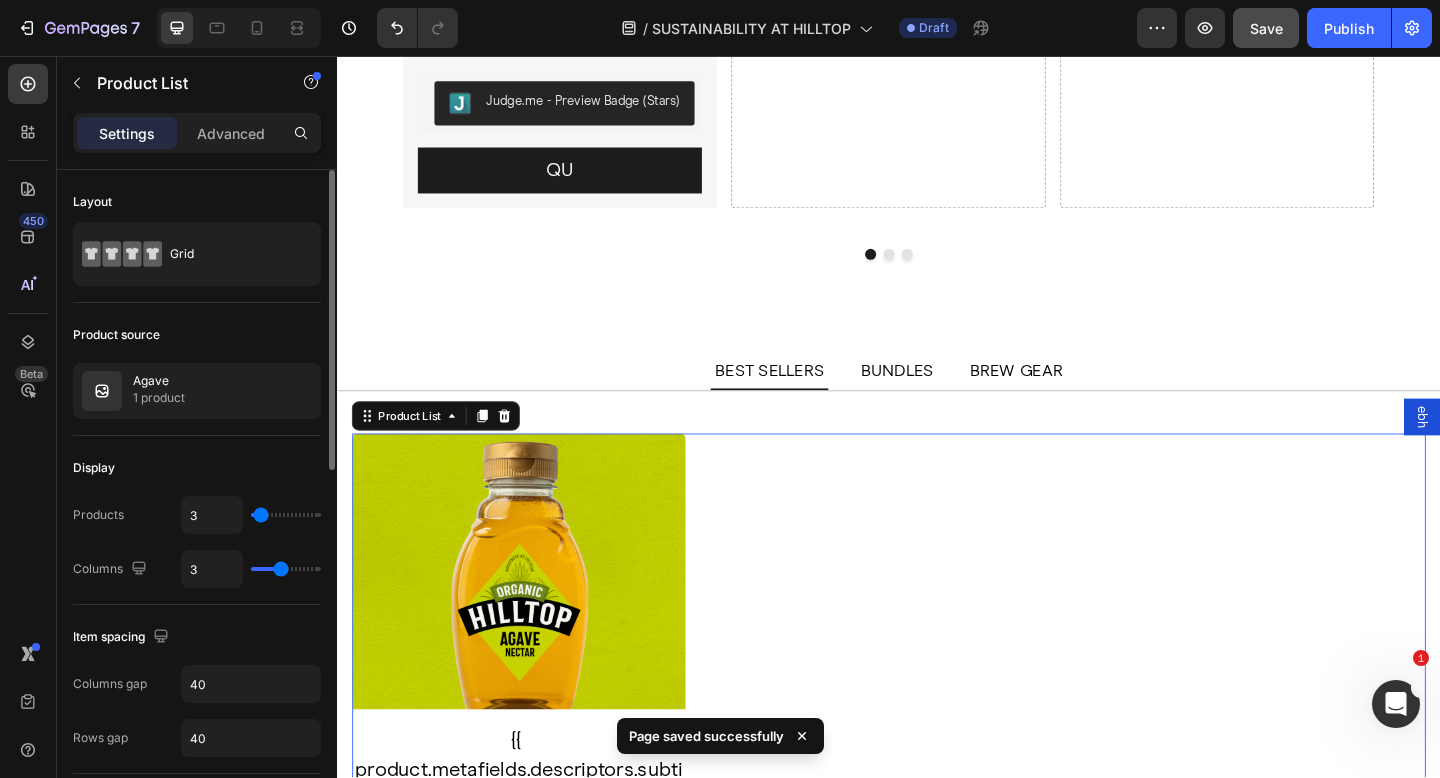 select on "574481186310718251" 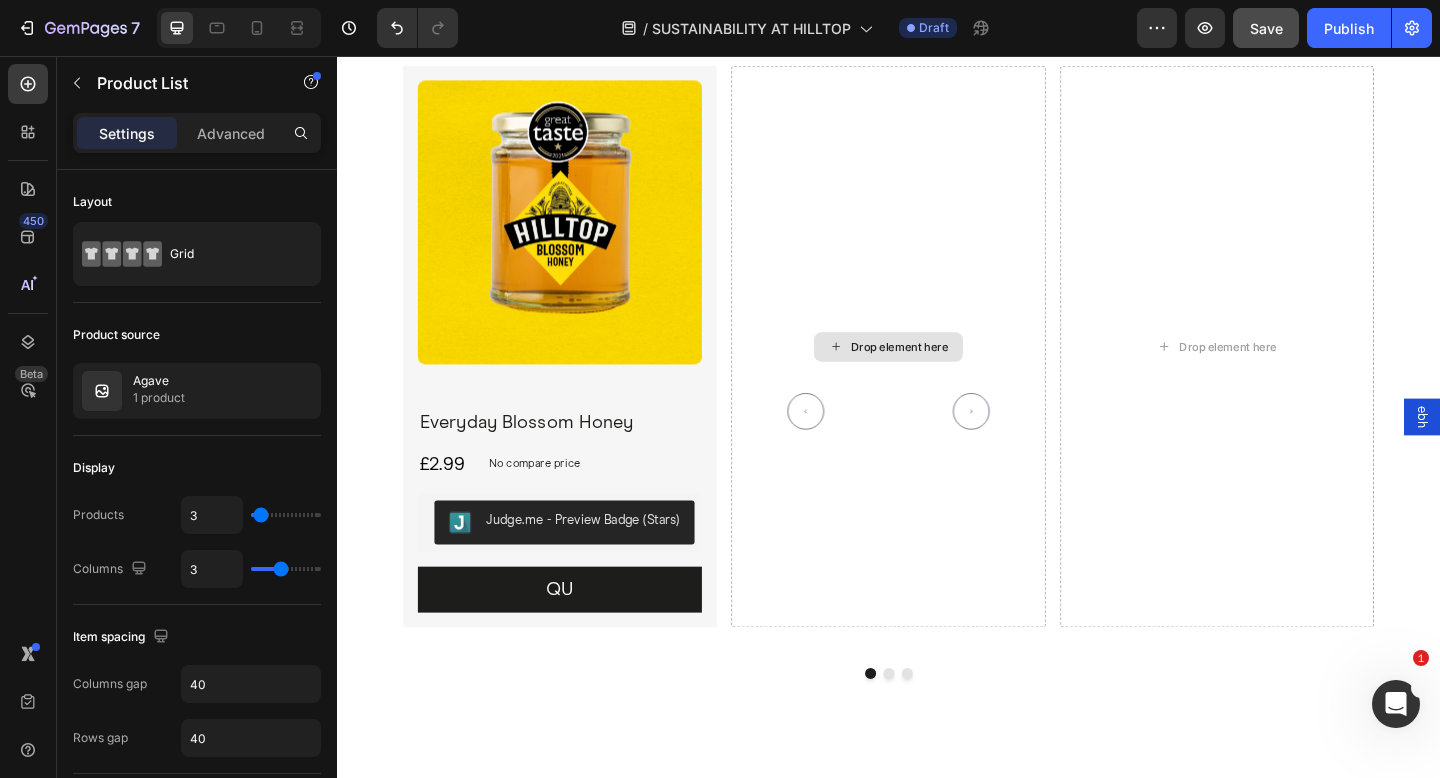 scroll, scrollTop: 4361, scrollLeft: 0, axis: vertical 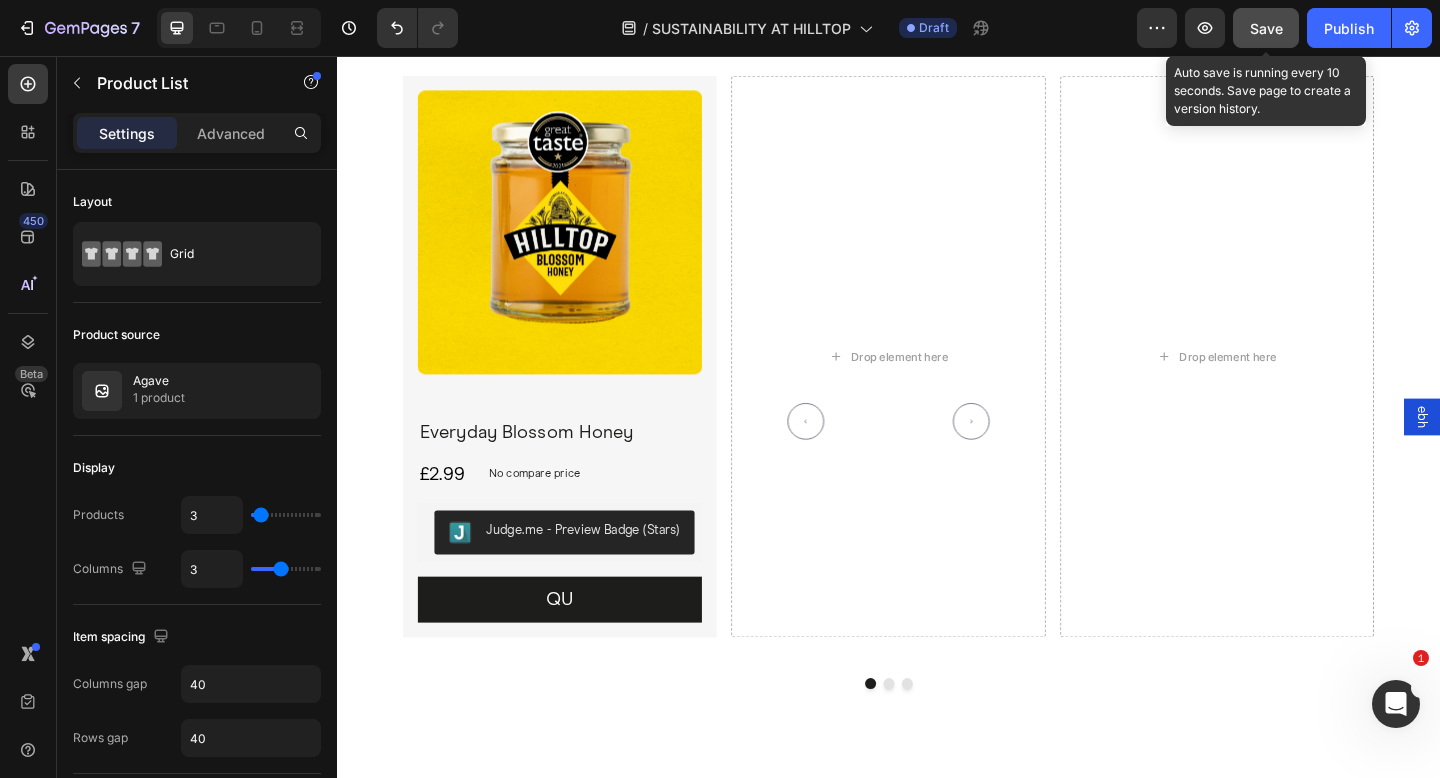 click on "Save" 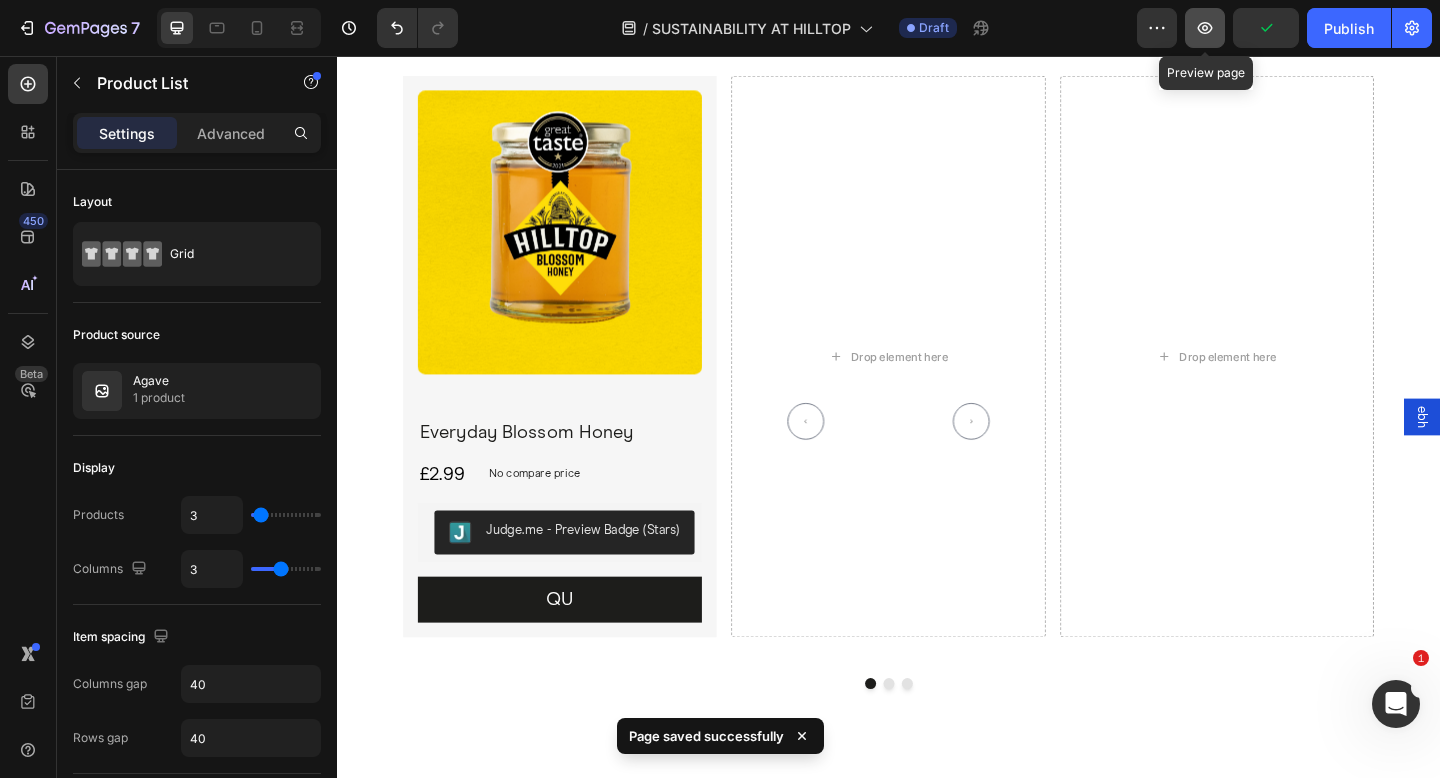click 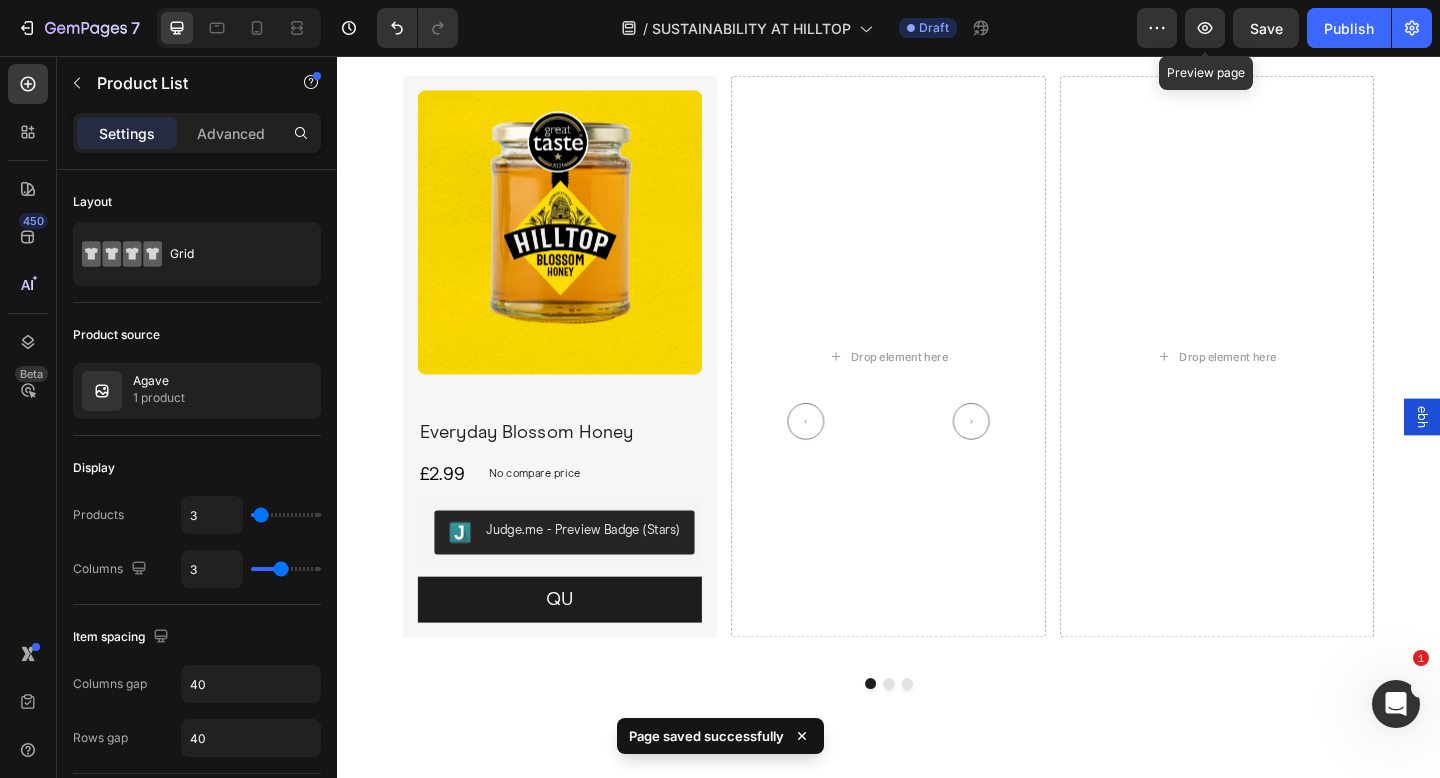 type 